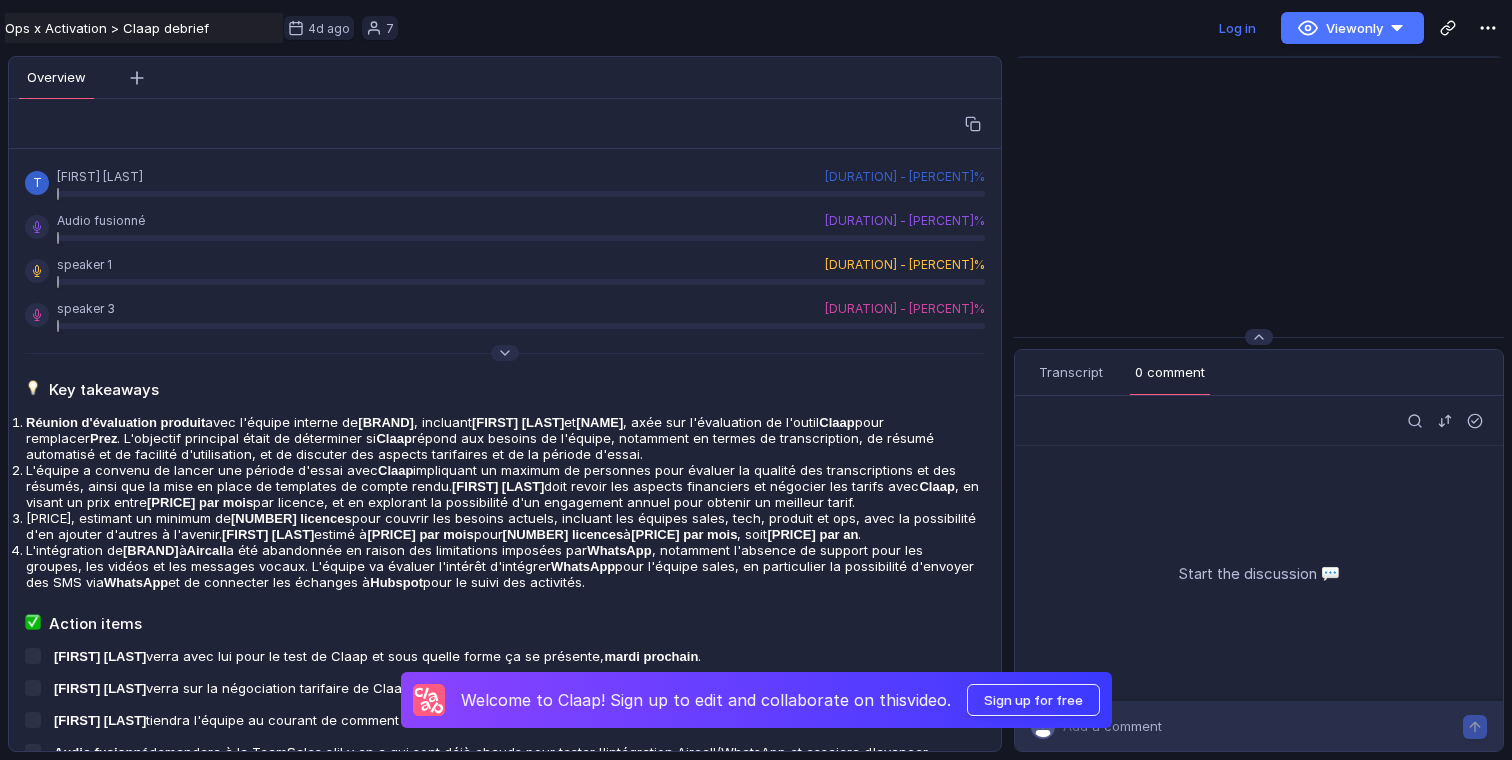 scroll, scrollTop: 0, scrollLeft: 0, axis: both 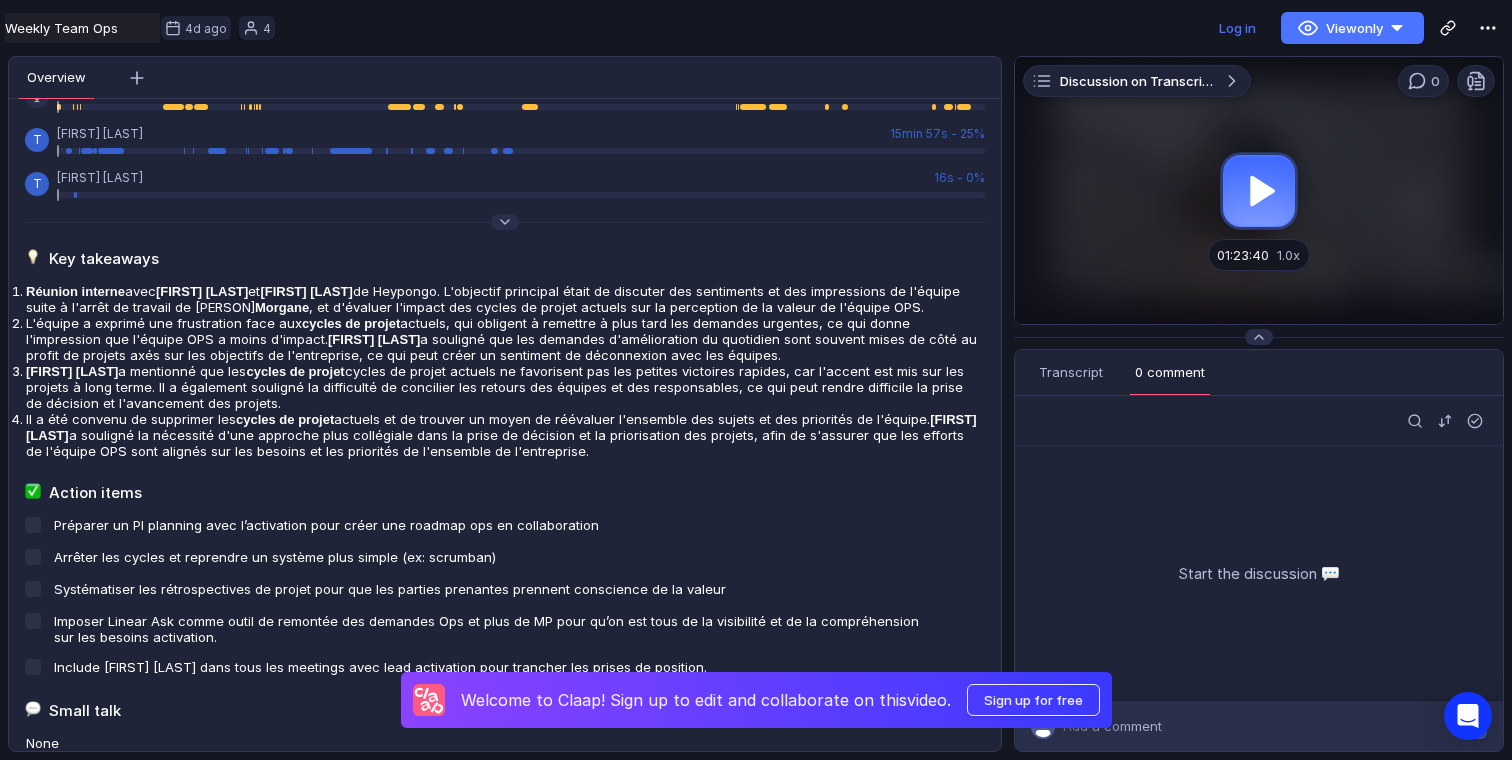 click at bounding box center [1259, 190] 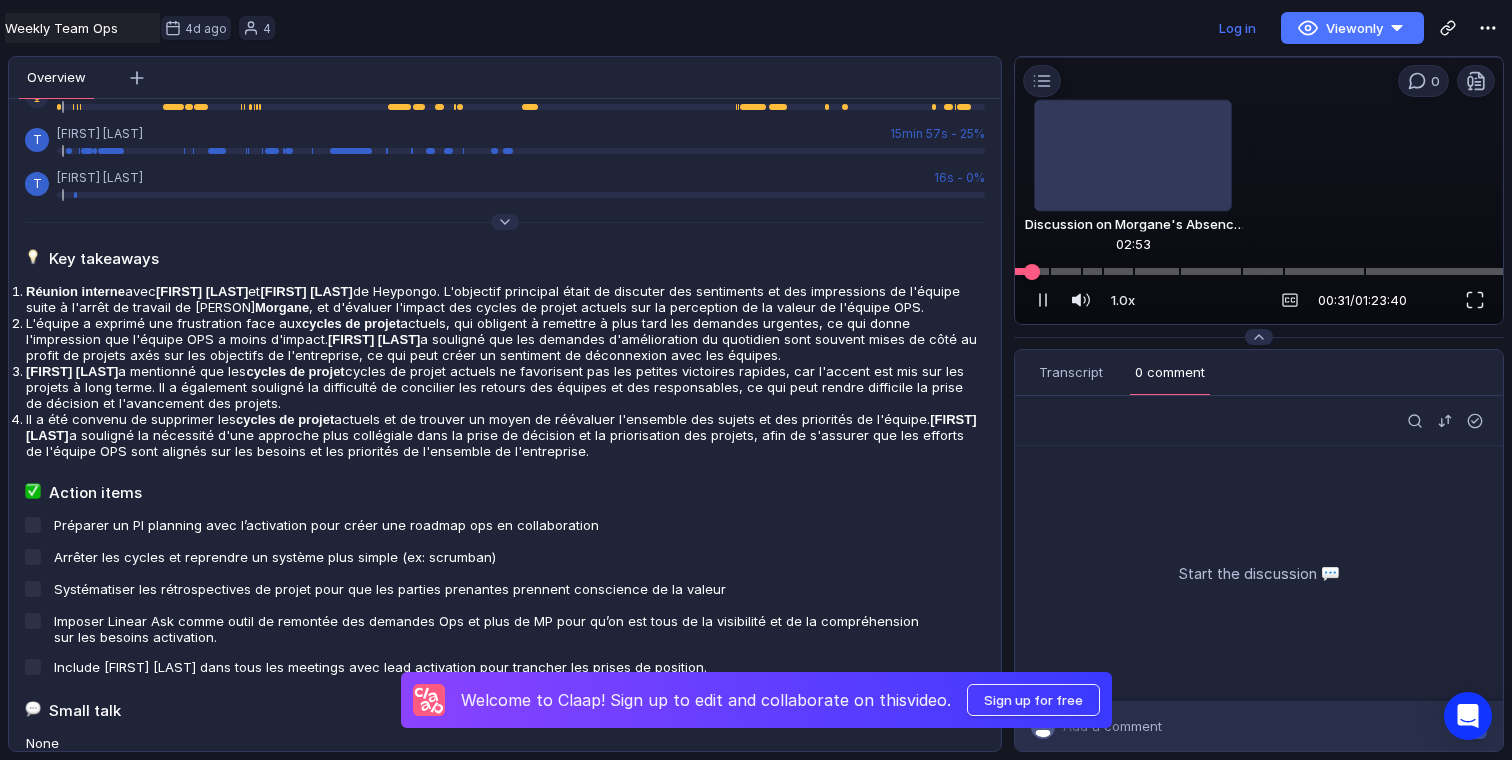 click at bounding box center (1259, 271) 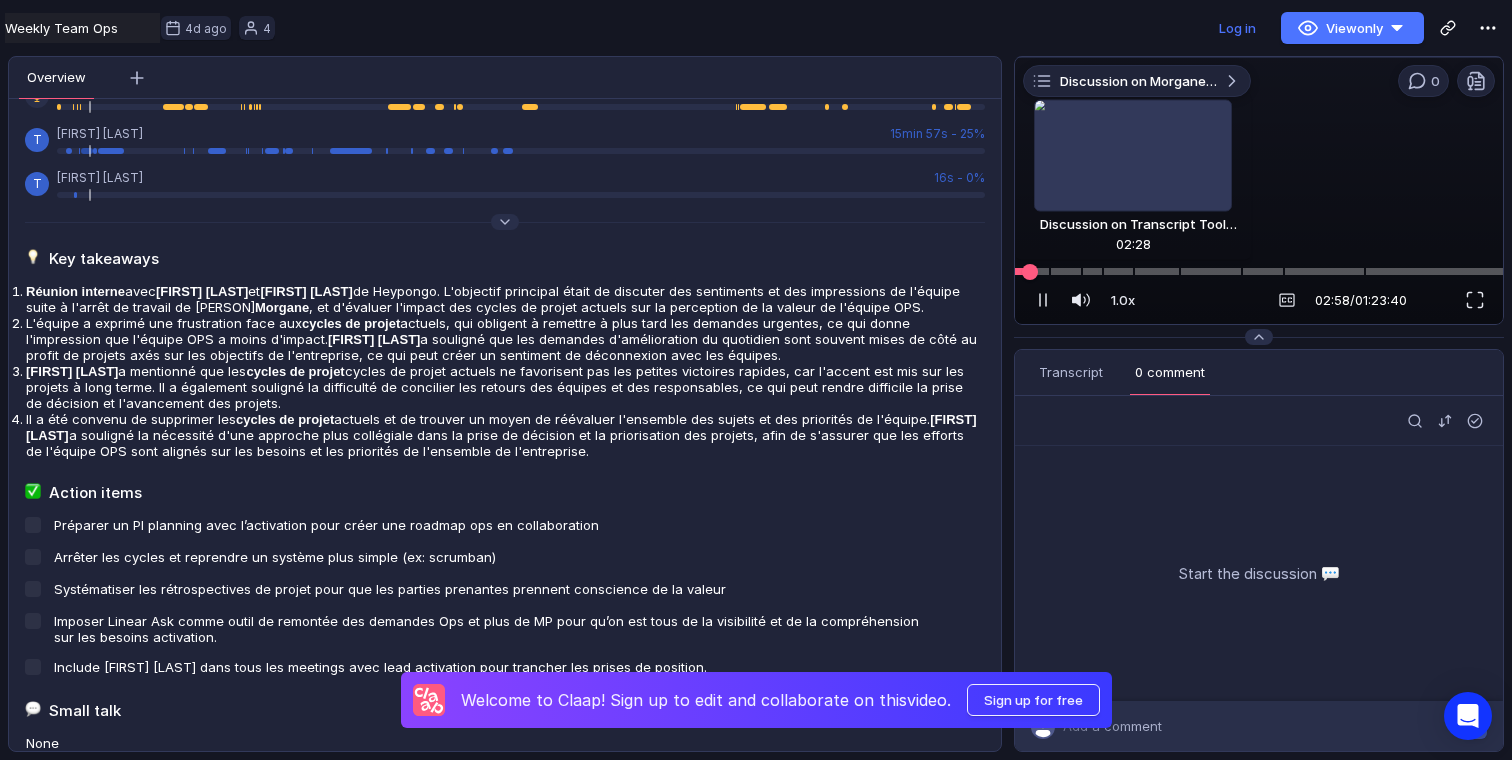 click at bounding box center [1030, 272] 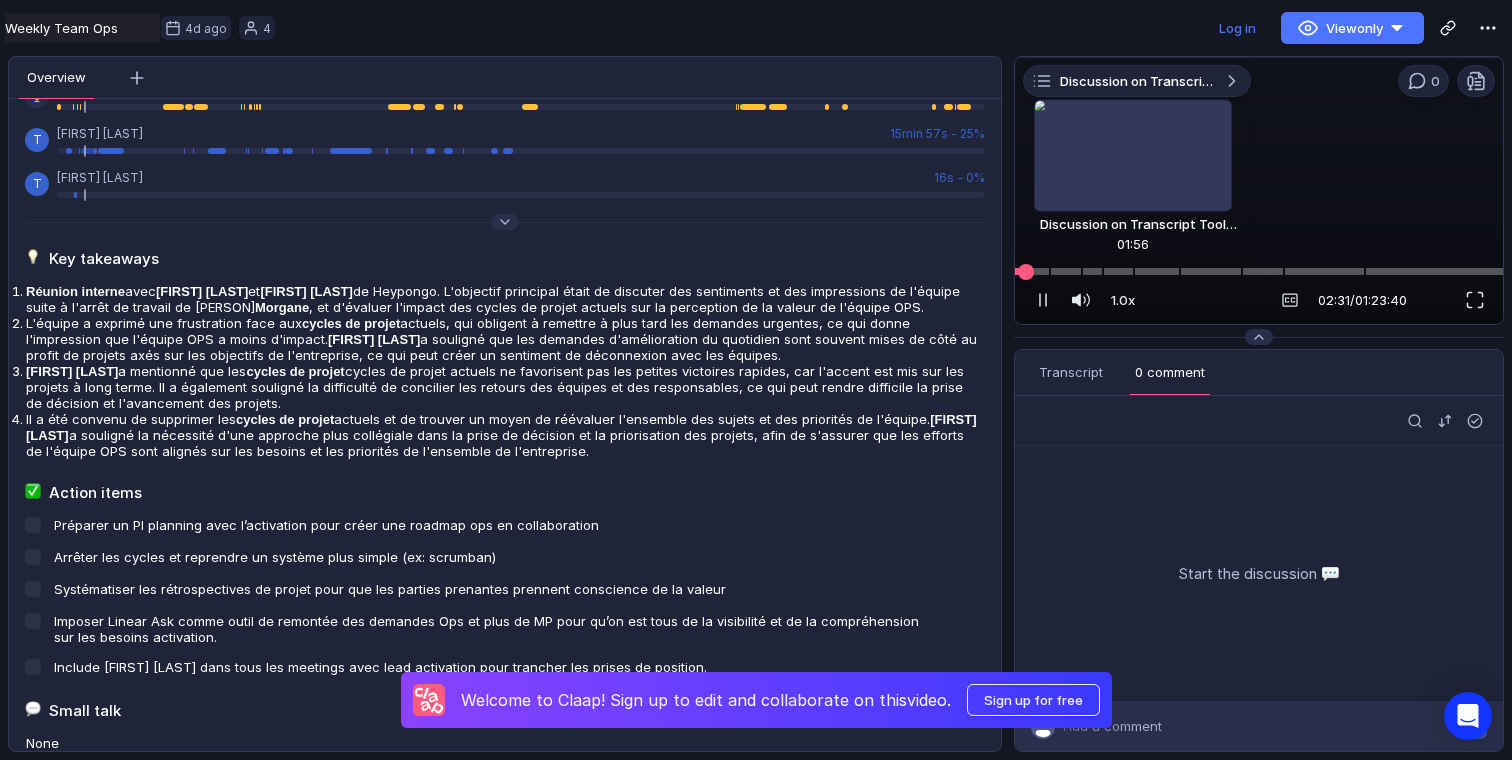click at bounding box center [1026, 272] 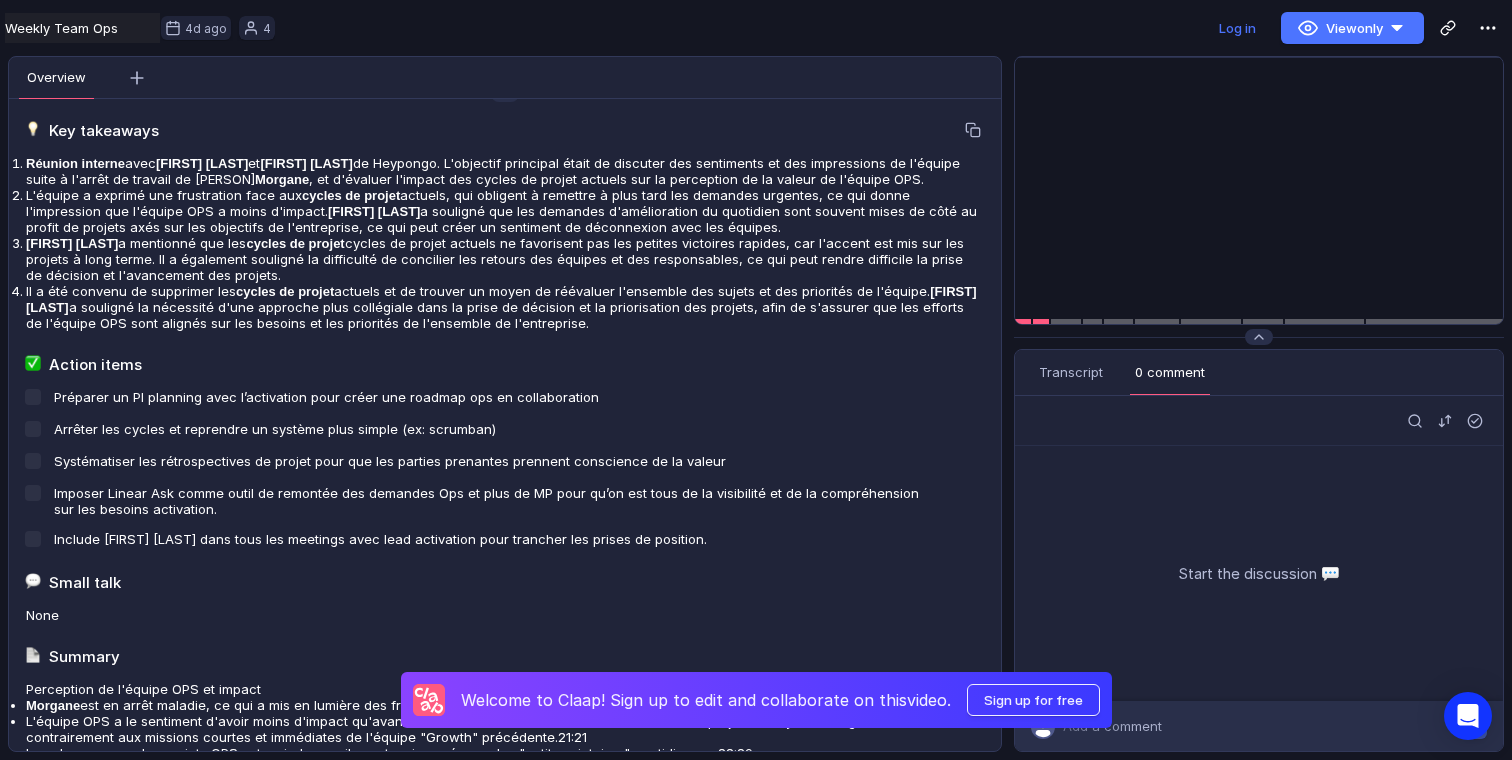 scroll, scrollTop: 265, scrollLeft: 0, axis: vertical 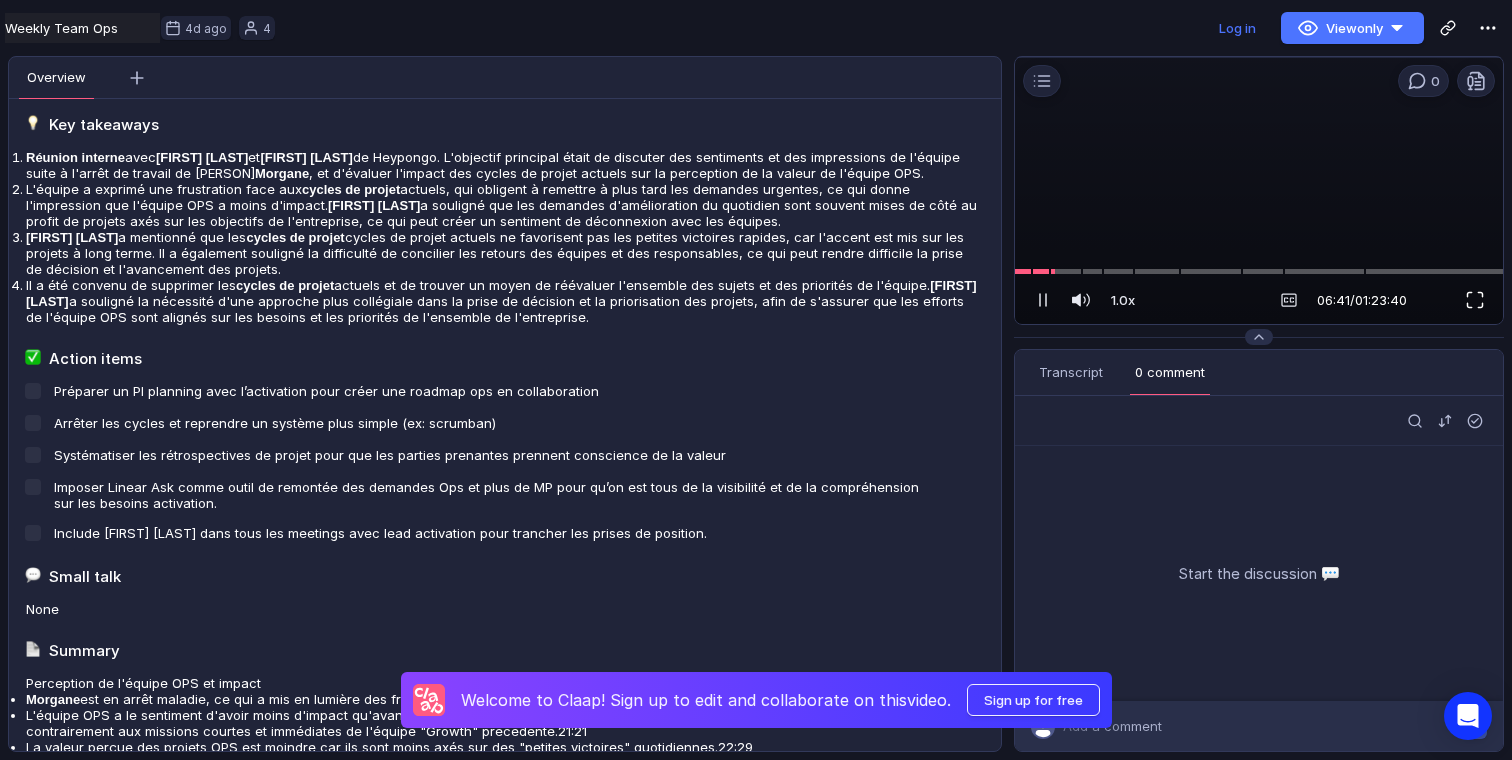 click at bounding box center (1475, 300) 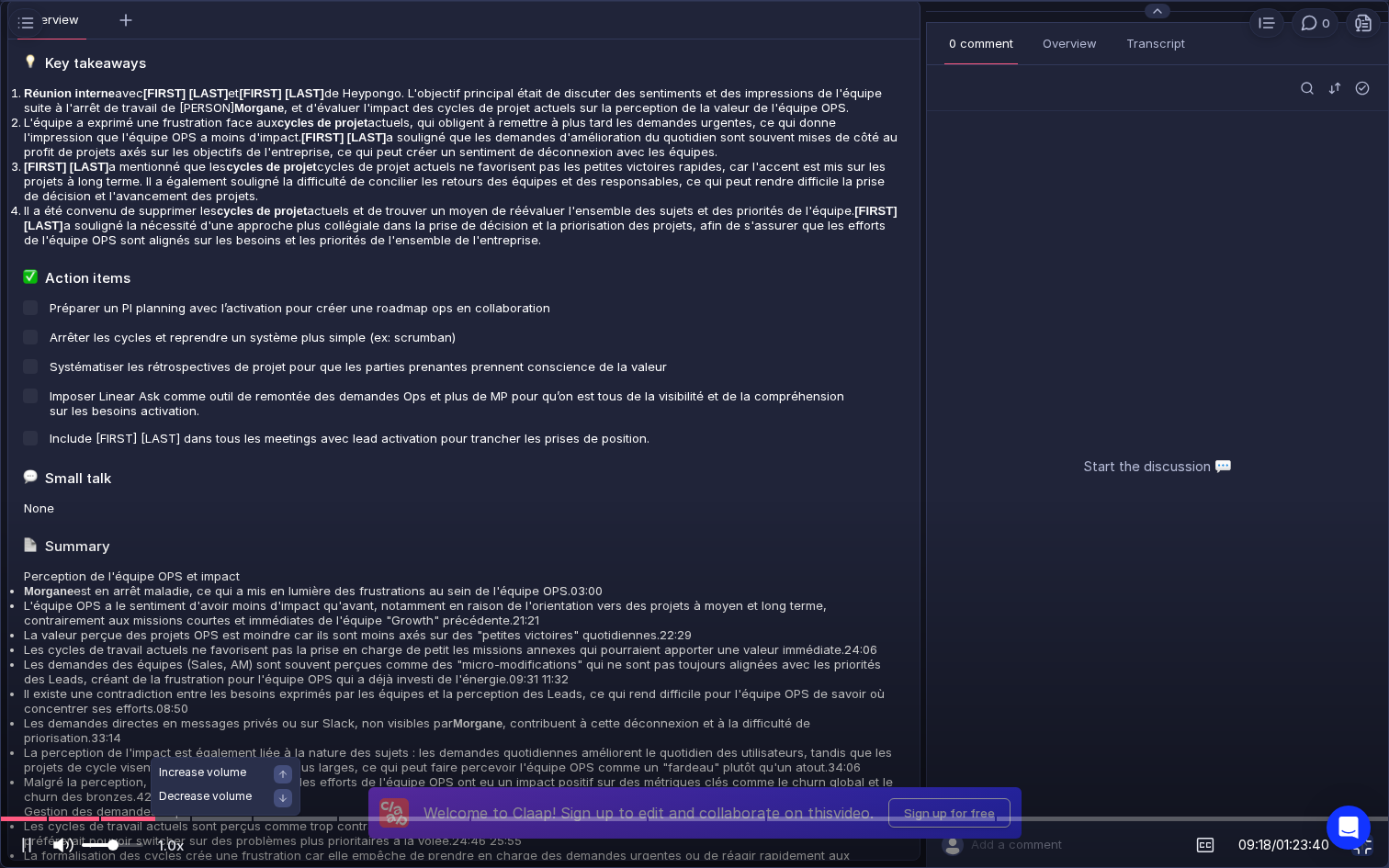 click at bounding box center [113, 845] 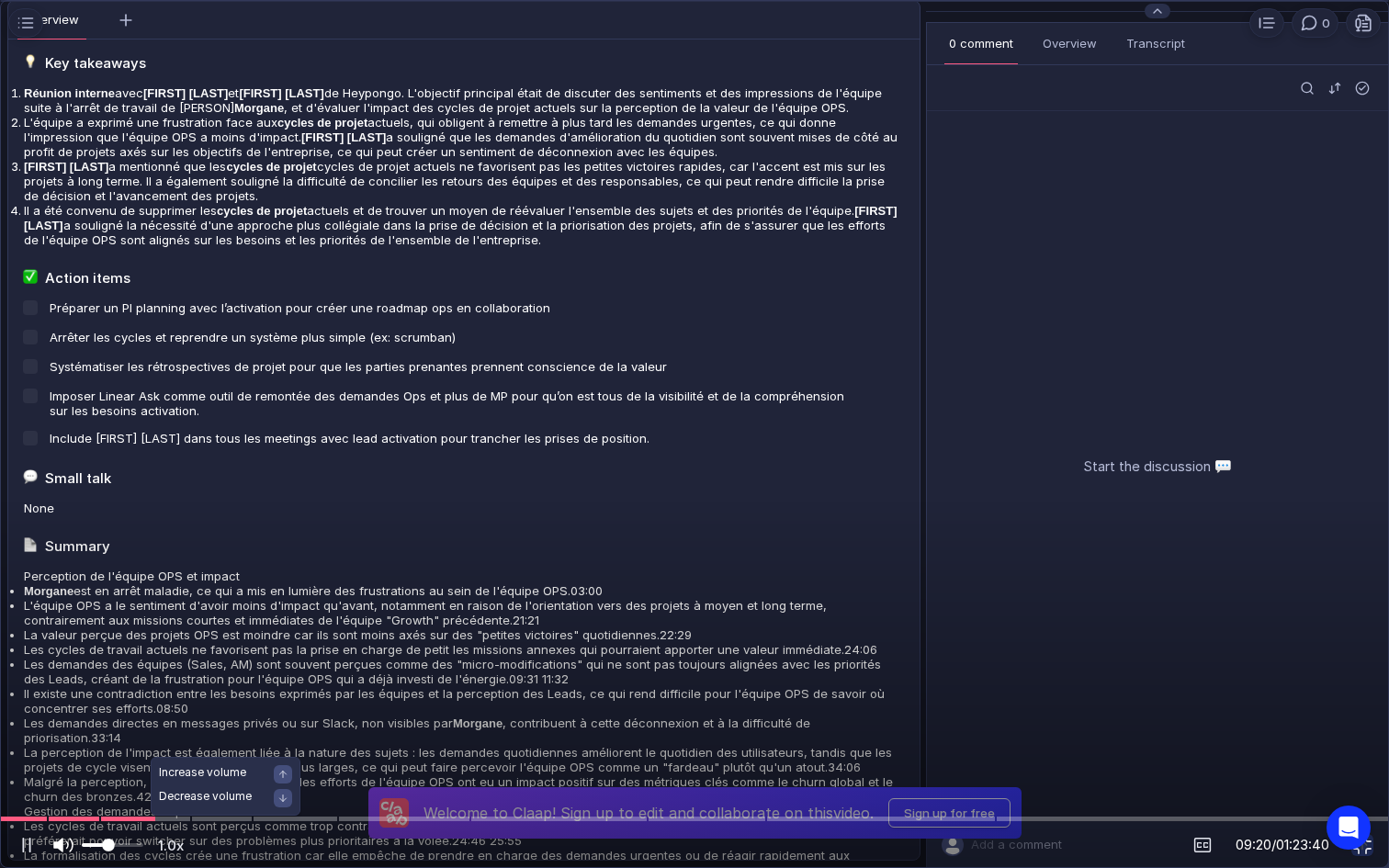 click at bounding box center [112, 845] 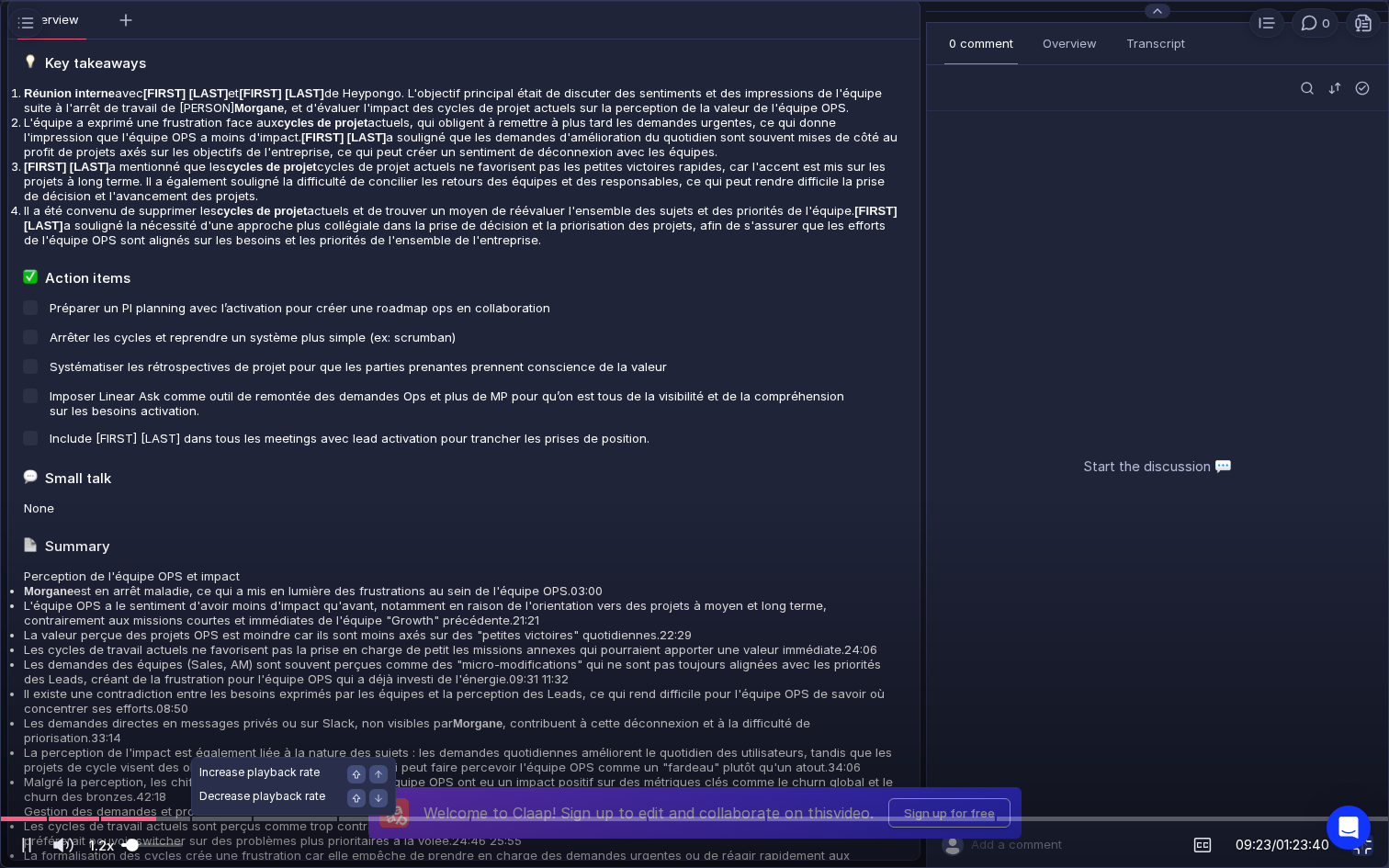 click at bounding box center [152, 845] 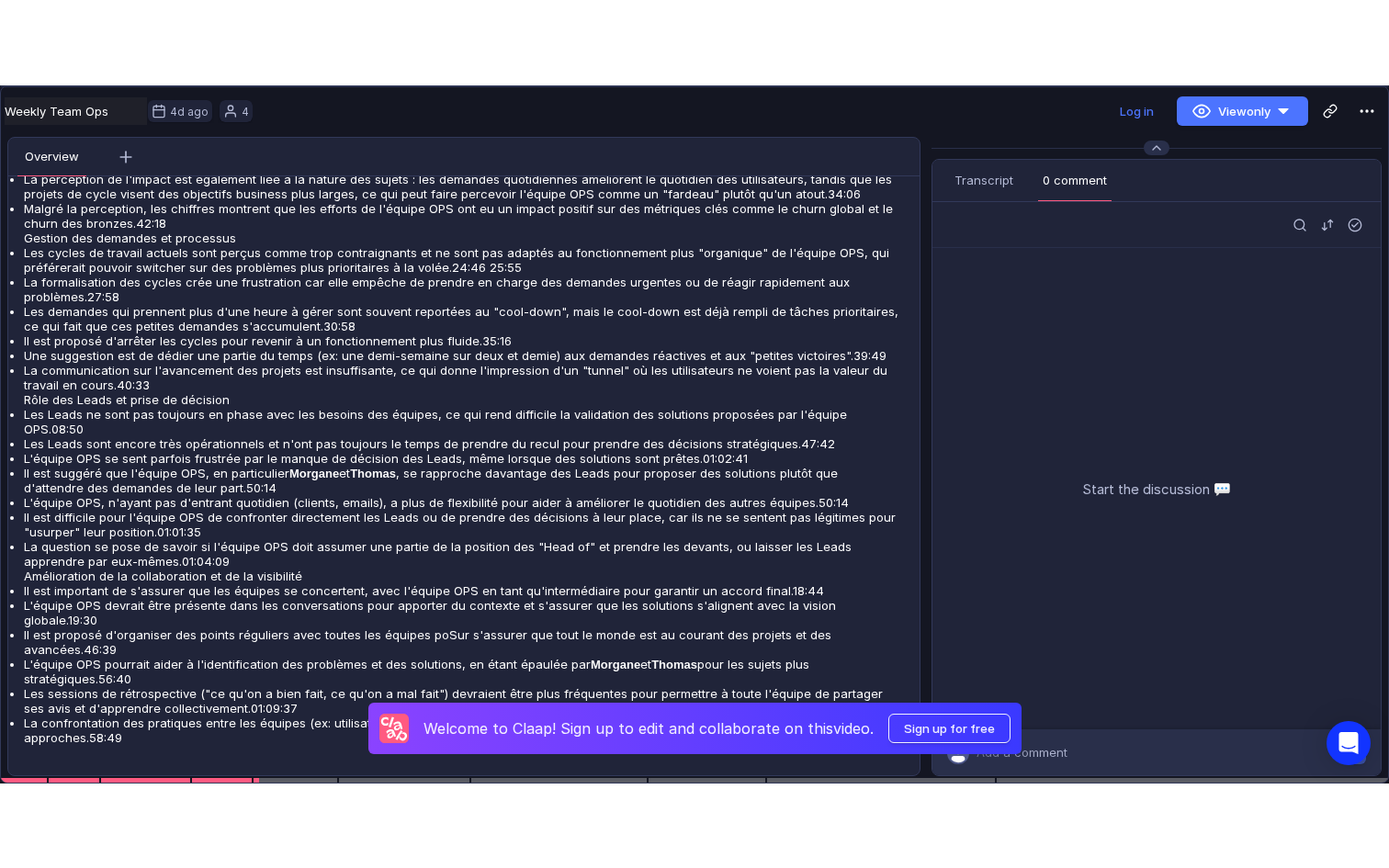 scroll, scrollTop: 1141, scrollLeft: 0, axis: vertical 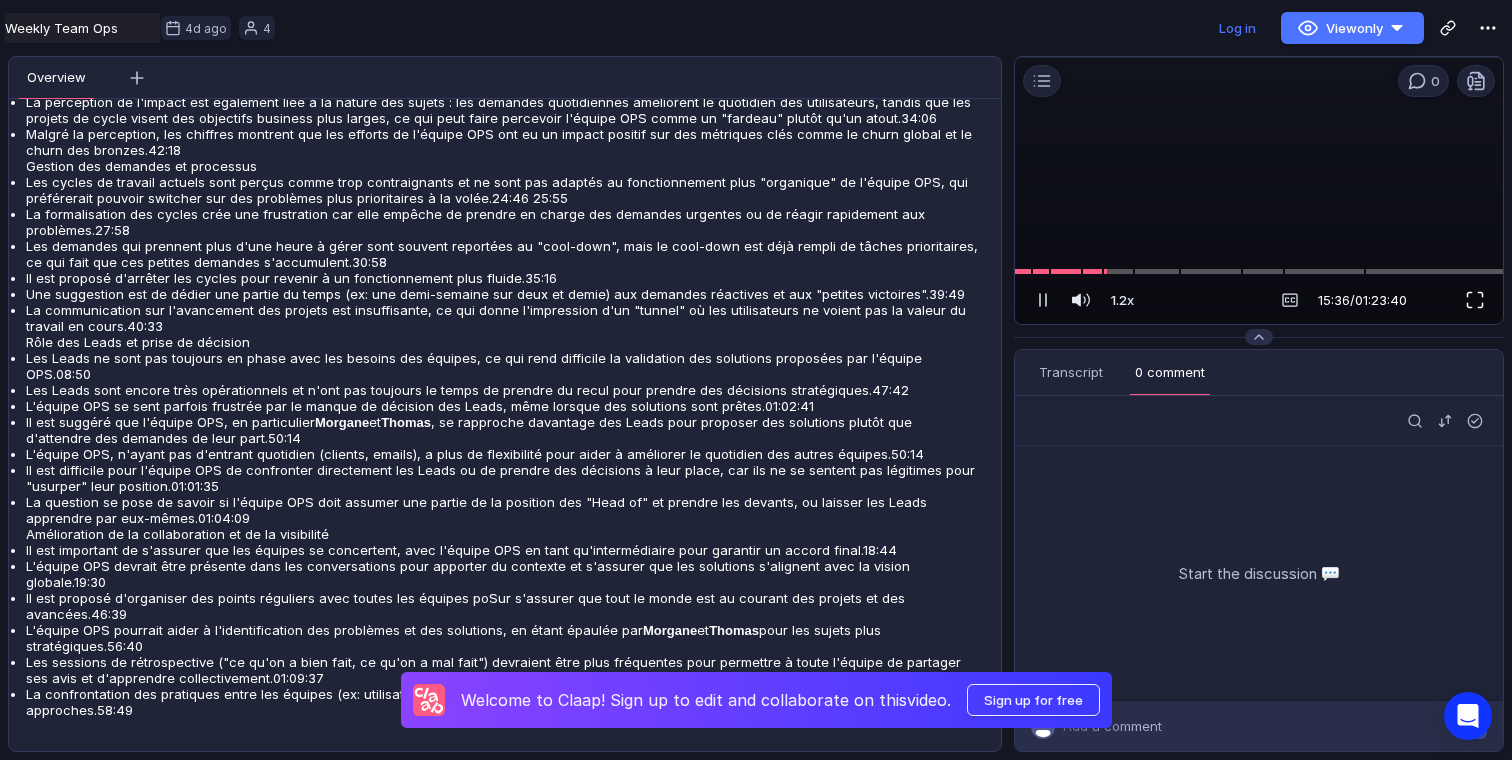 click at bounding box center (1475, 300) 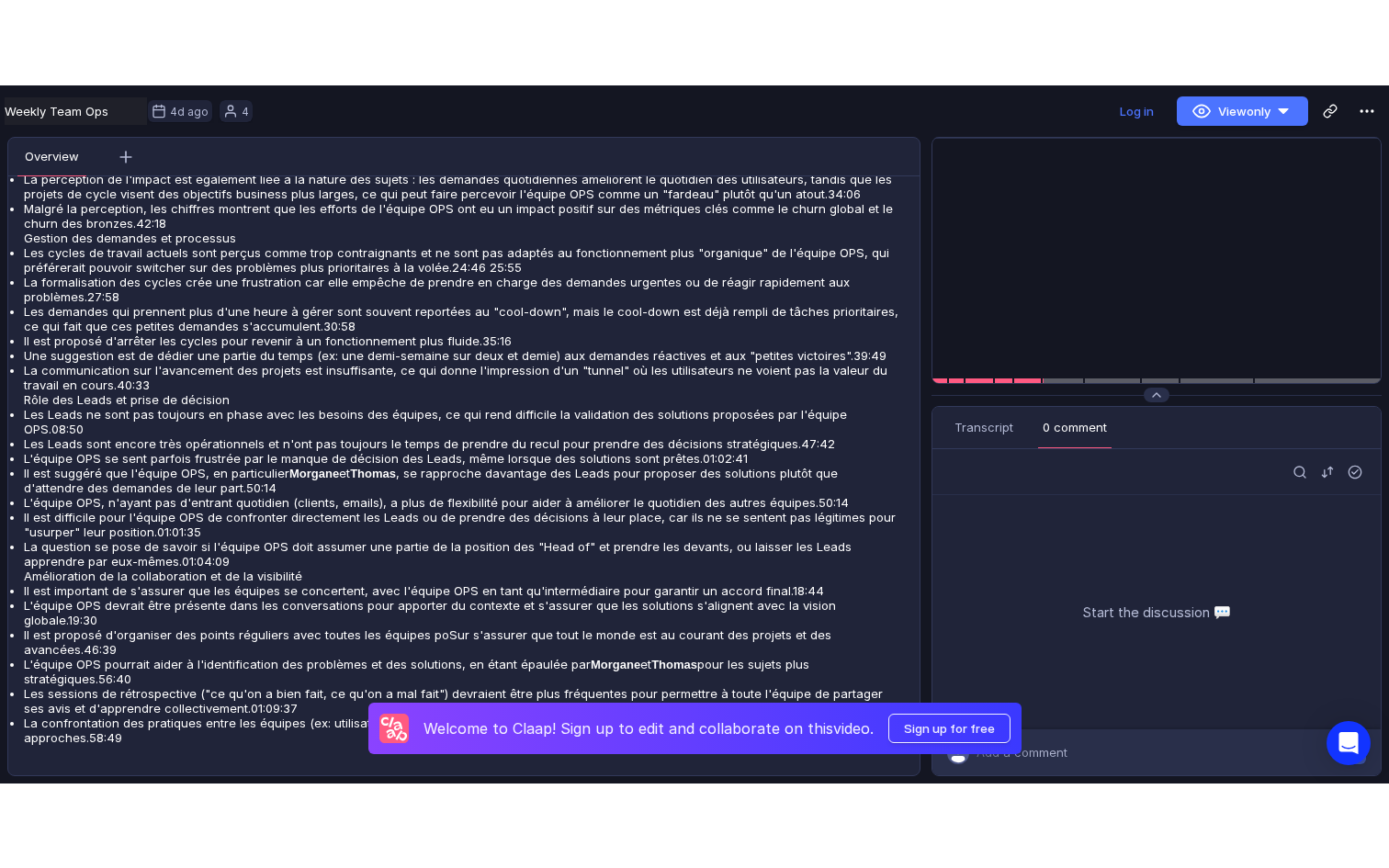 scroll, scrollTop: 1359, scrollLeft: 0, axis: vertical 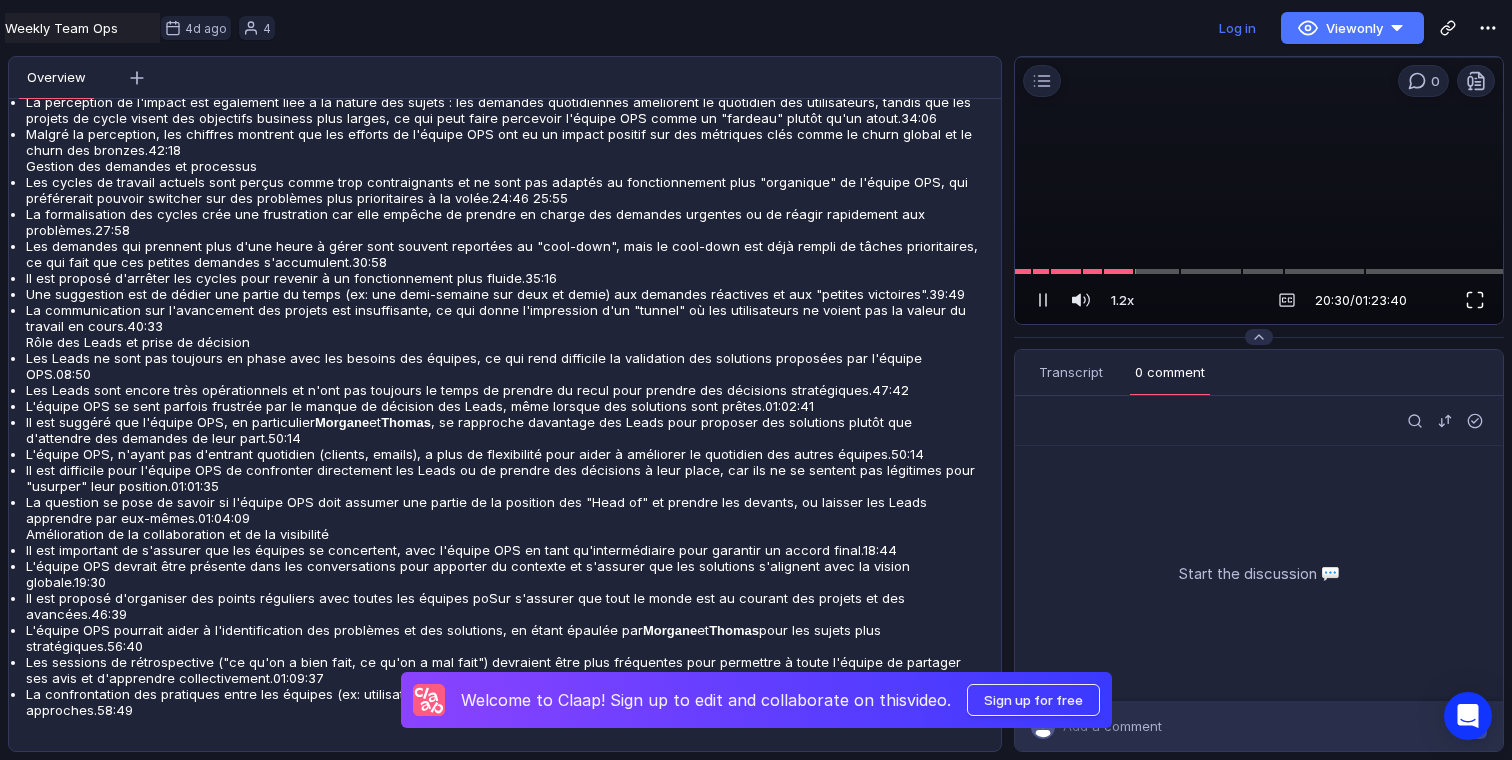 click at bounding box center (1475, 300) 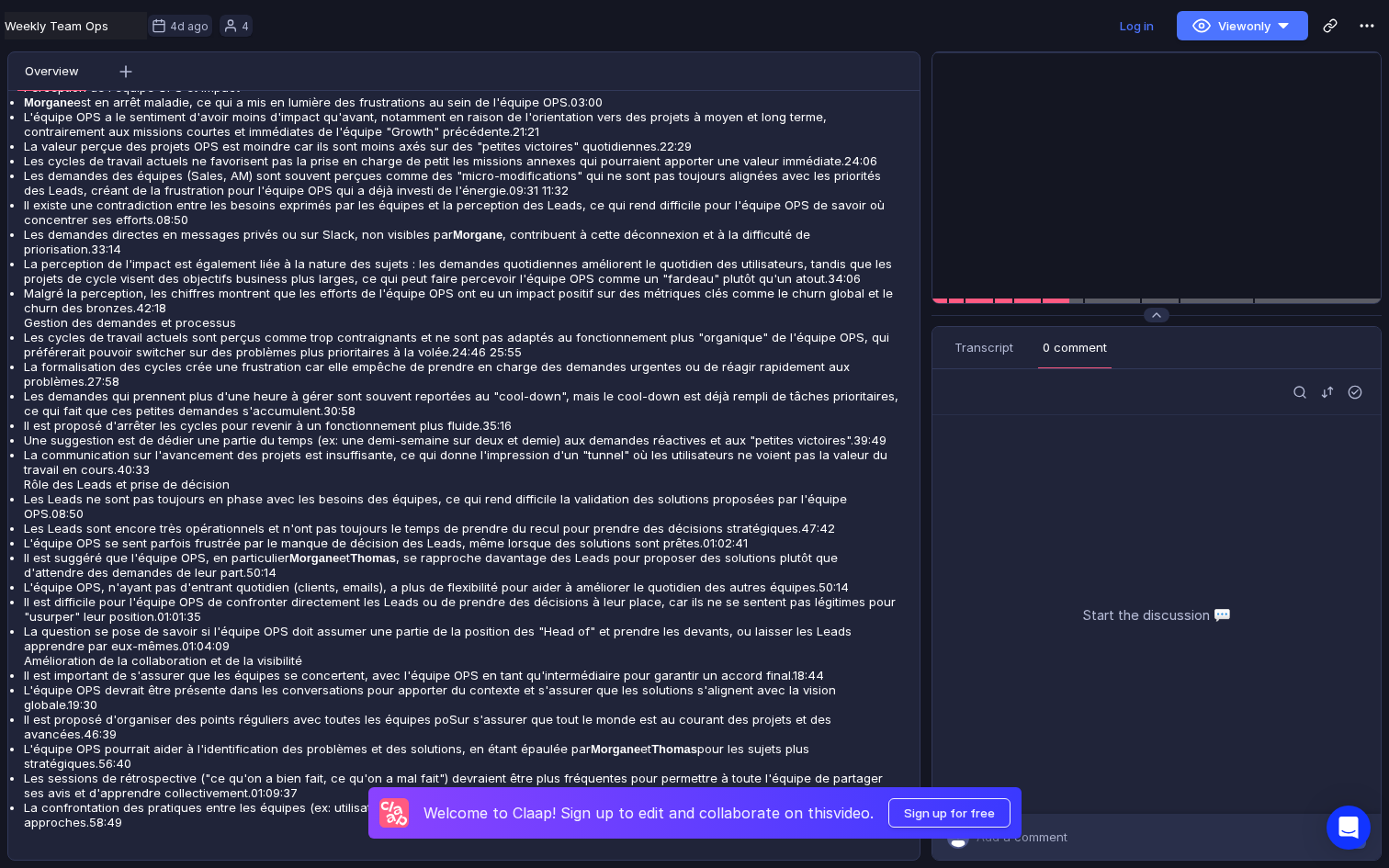 scroll, scrollTop: 1359, scrollLeft: 0, axis: vertical 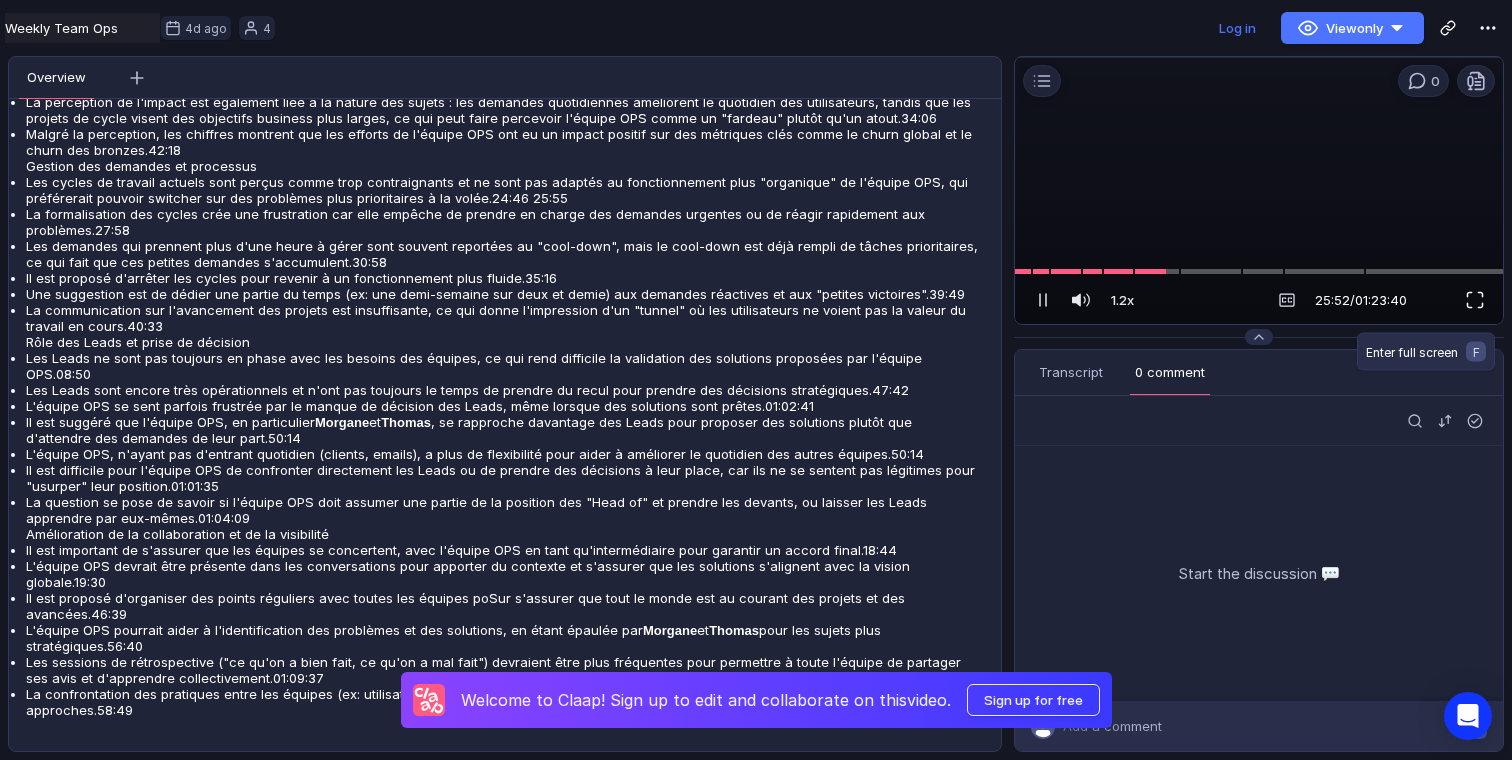 click at bounding box center (1475, 300) 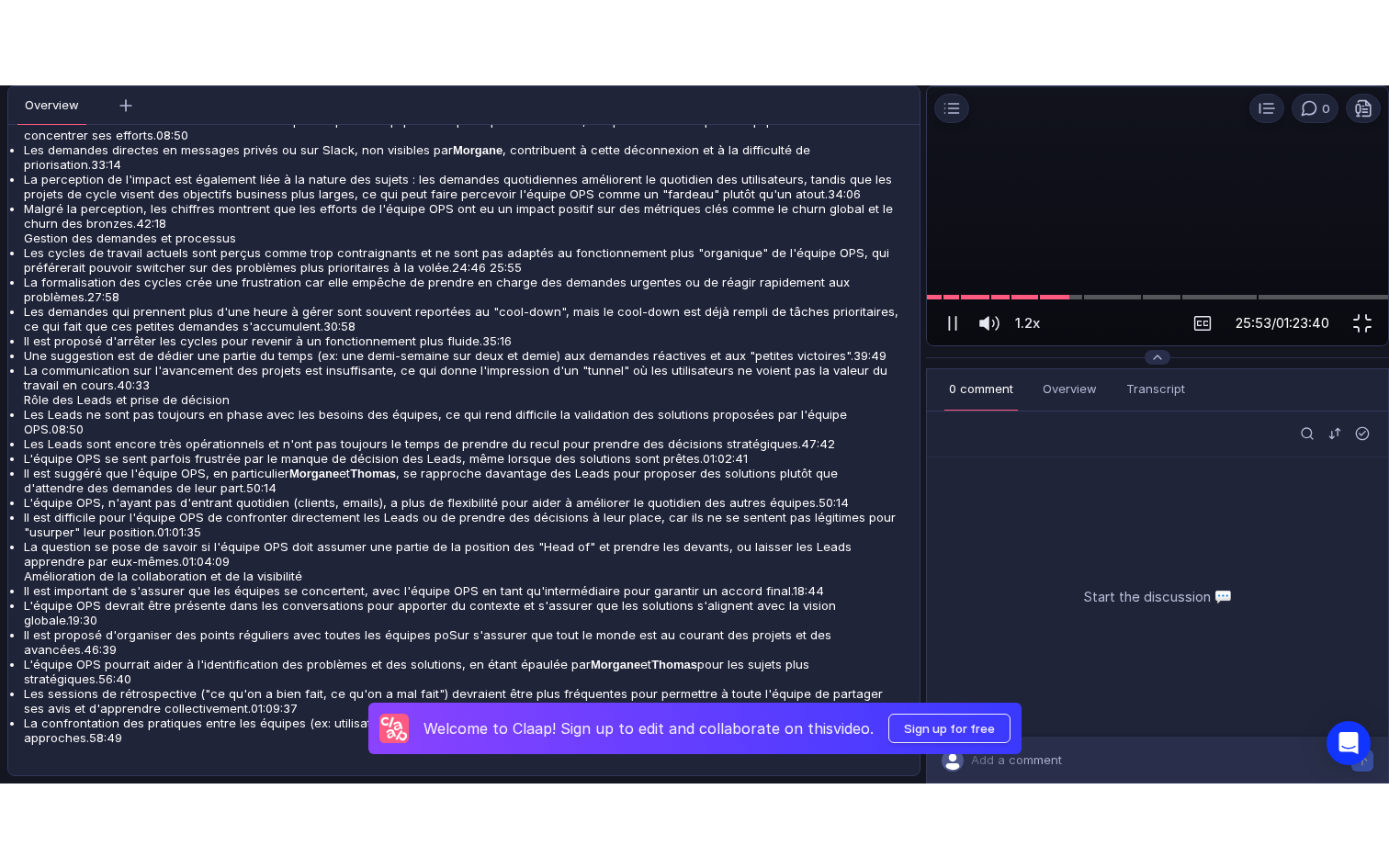 scroll, scrollTop: 1138, scrollLeft: 0, axis: vertical 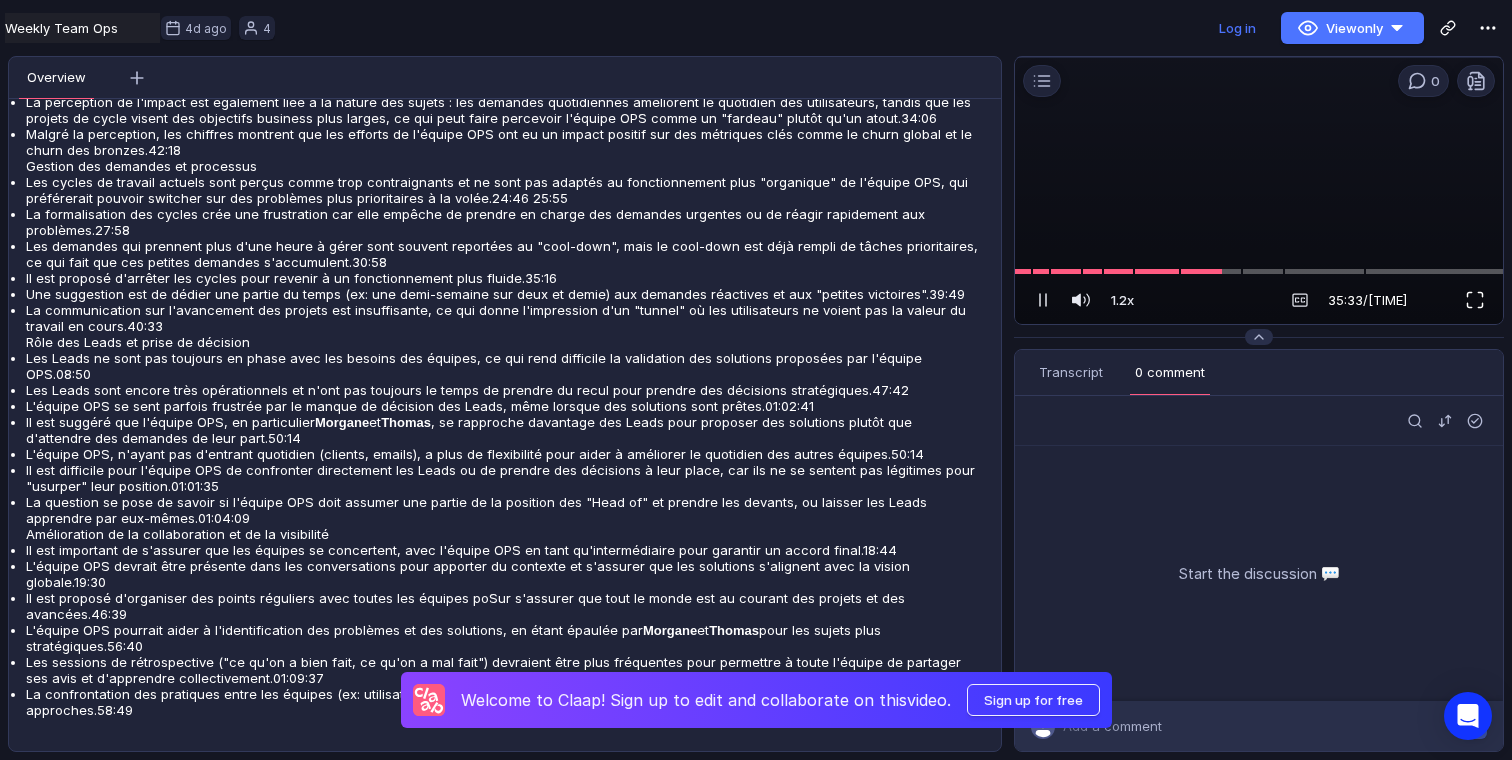 click at bounding box center (1475, 300) 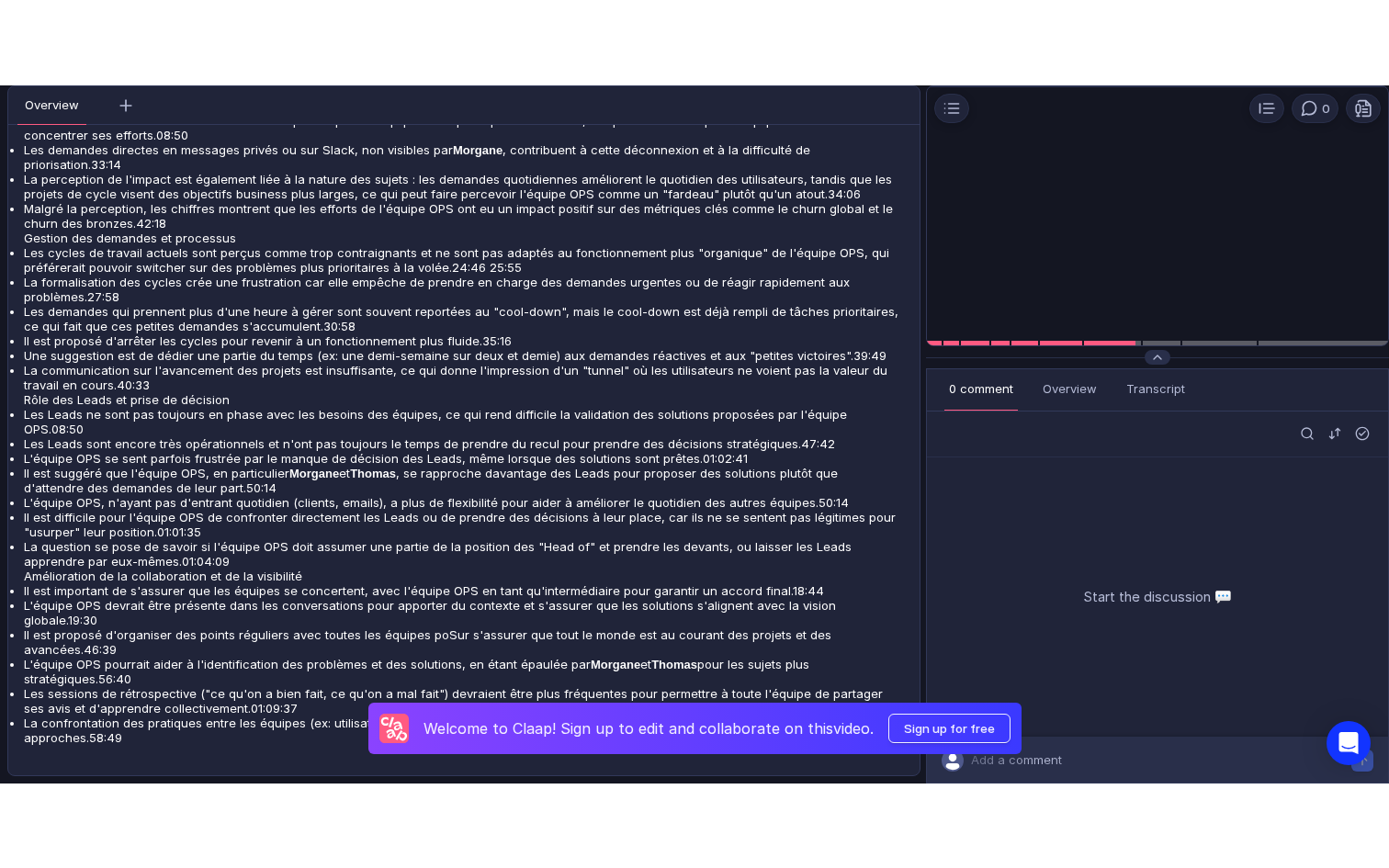 scroll, scrollTop: 1359, scrollLeft: 0, axis: vertical 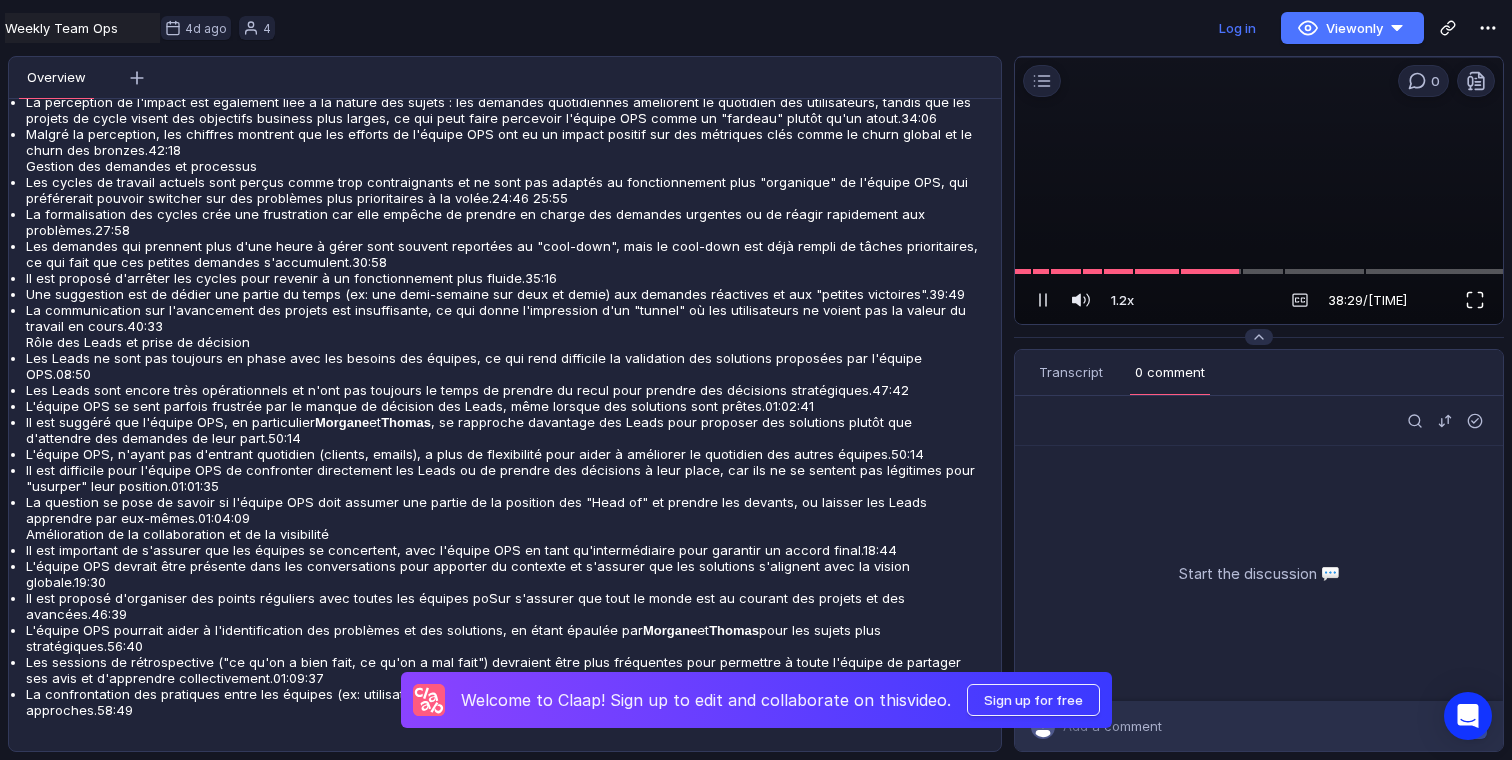 click at bounding box center (1475, 300) 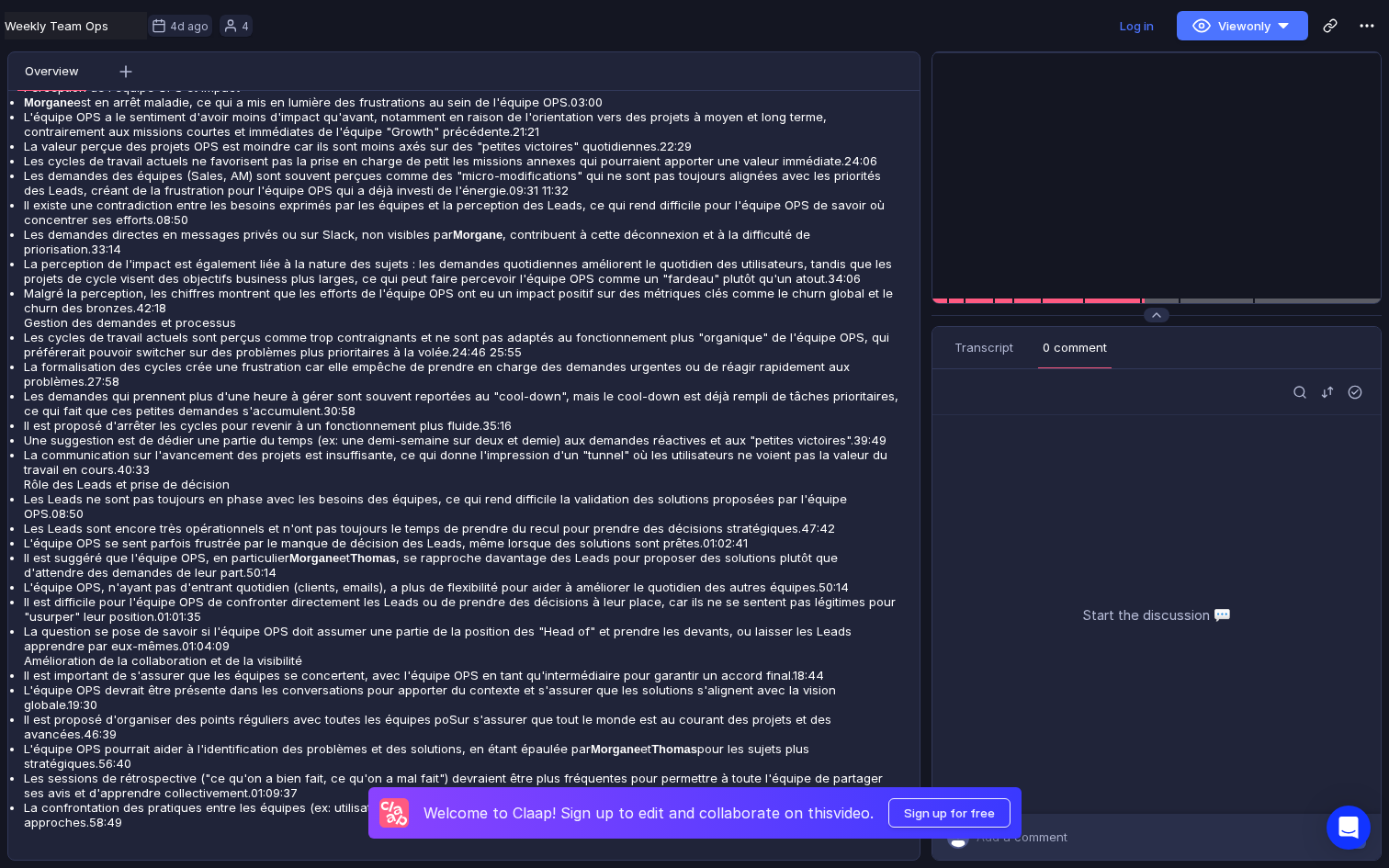 scroll, scrollTop: 1359, scrollLeft: 0, axis: vertical 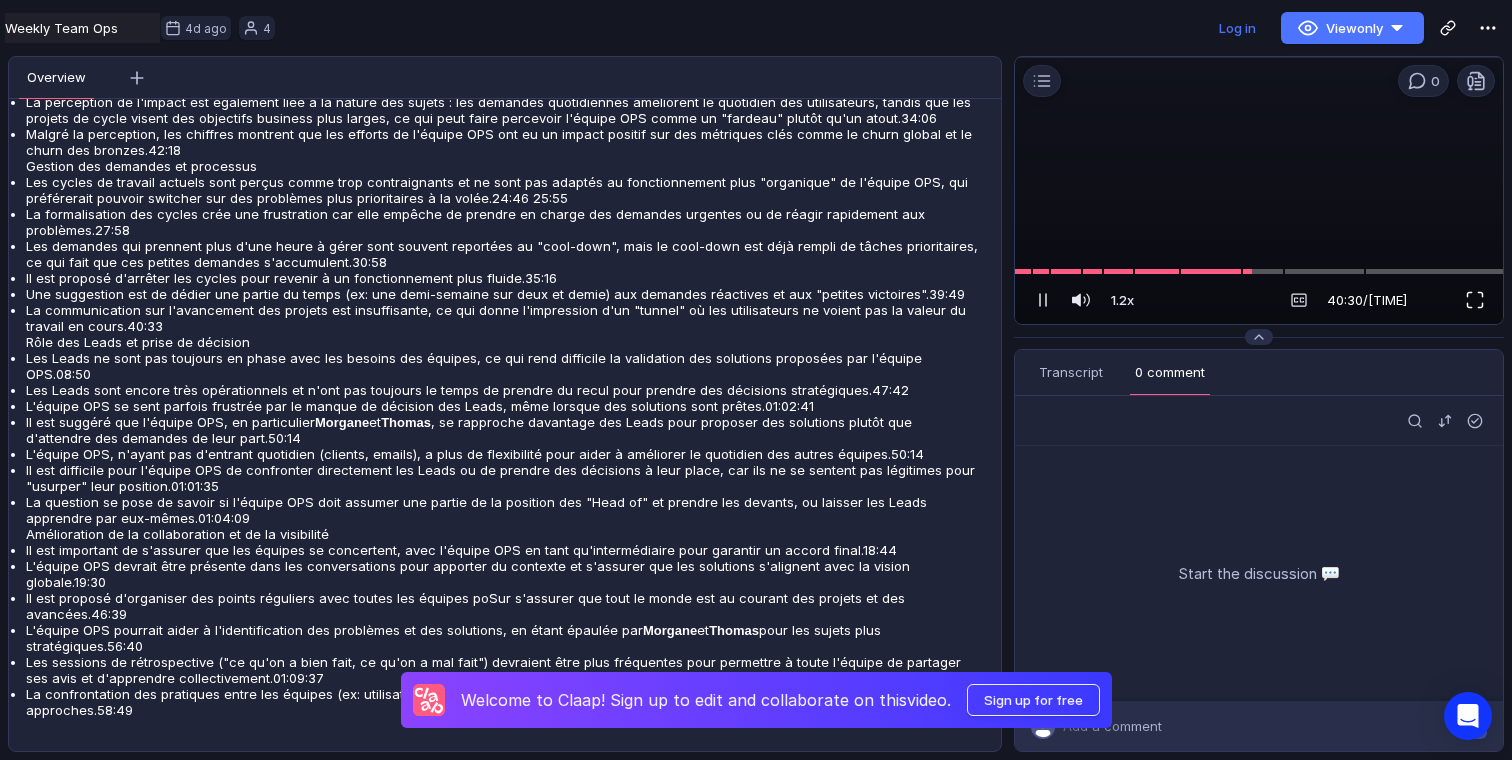 click at bounding box center [1475, 300] 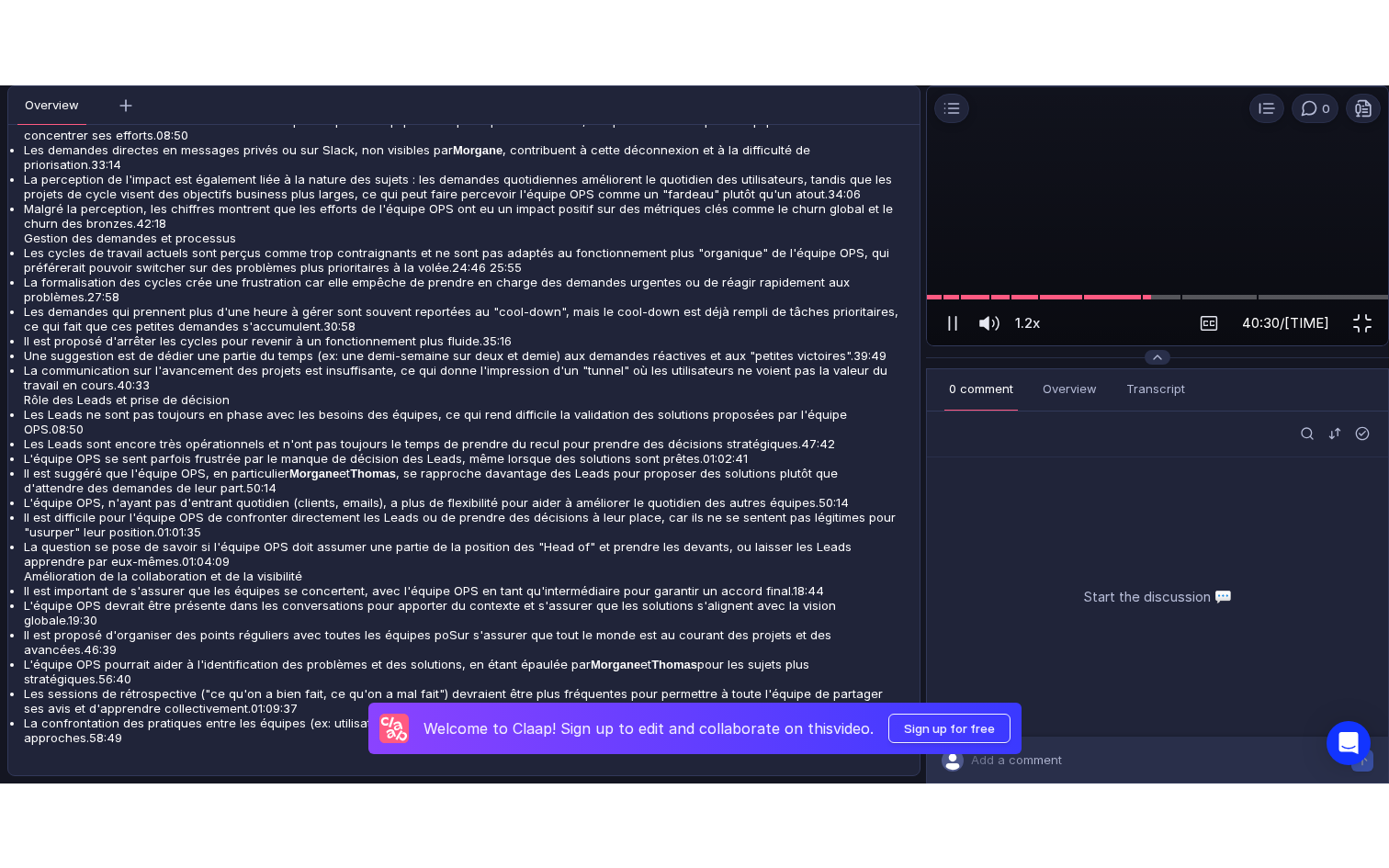 scroll, scrollTop: 1138, scrollLeft: 0, axis: vertical 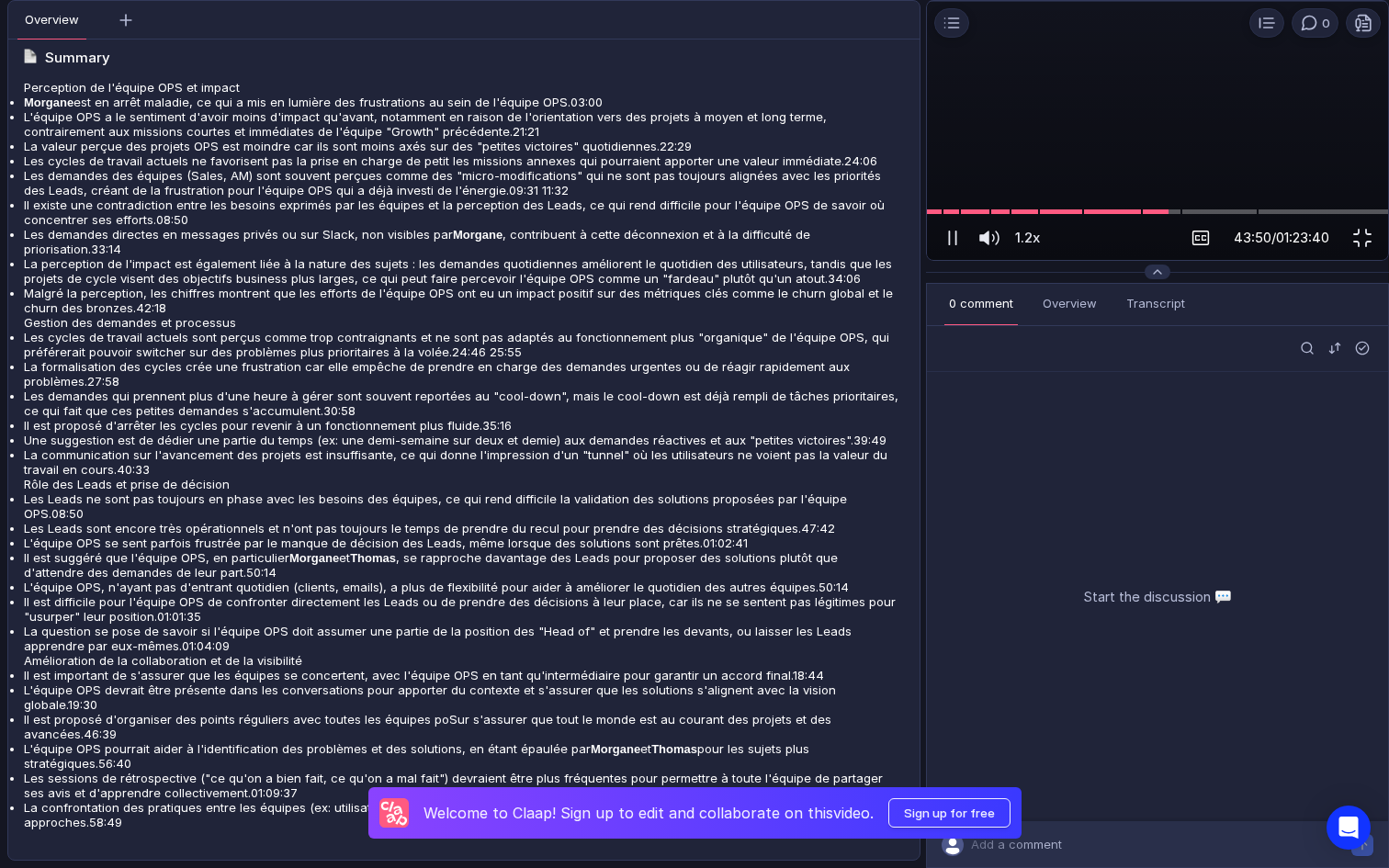 click at bounding box center (1201, 238) 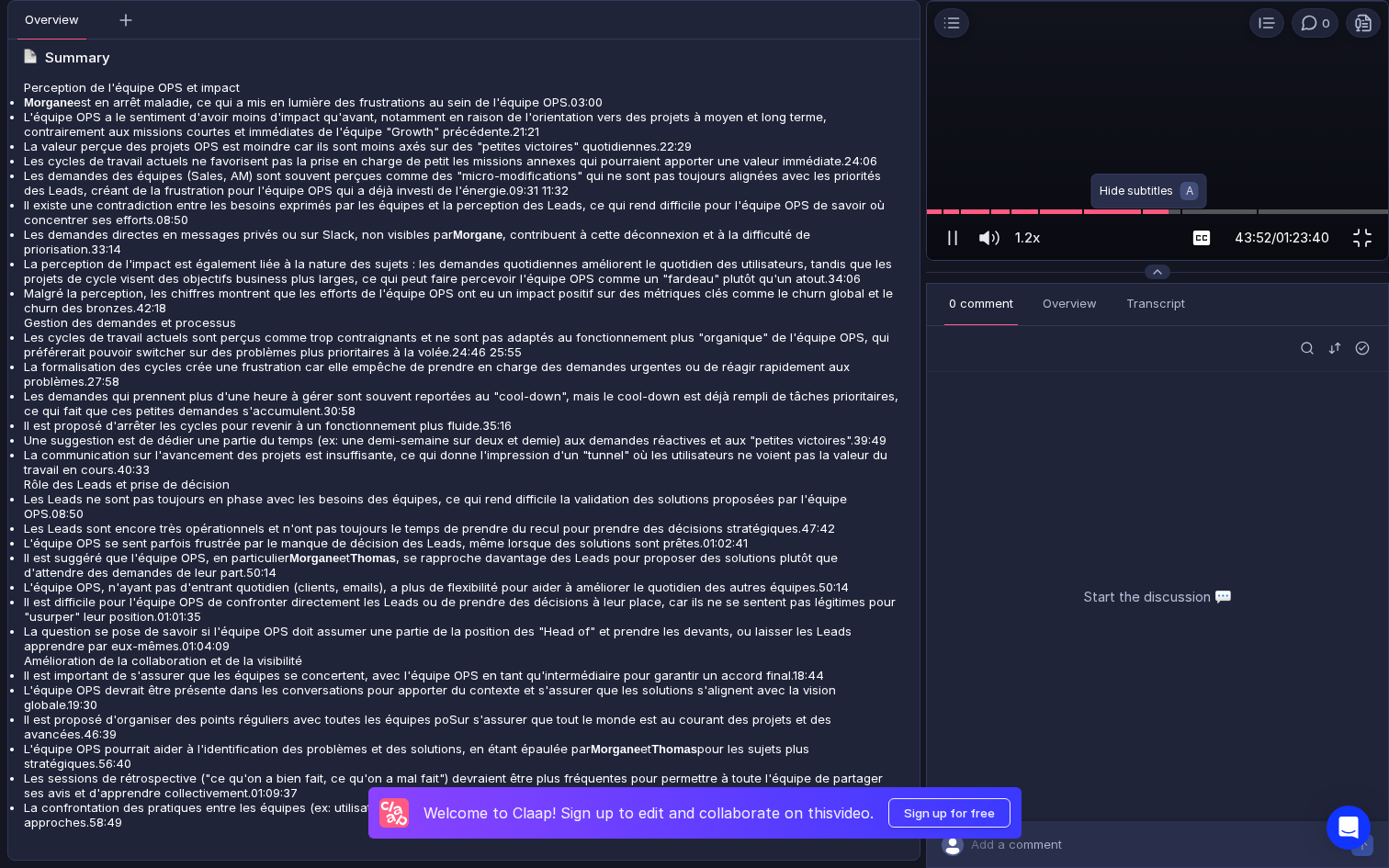 click at bounding box center (1202, 238) 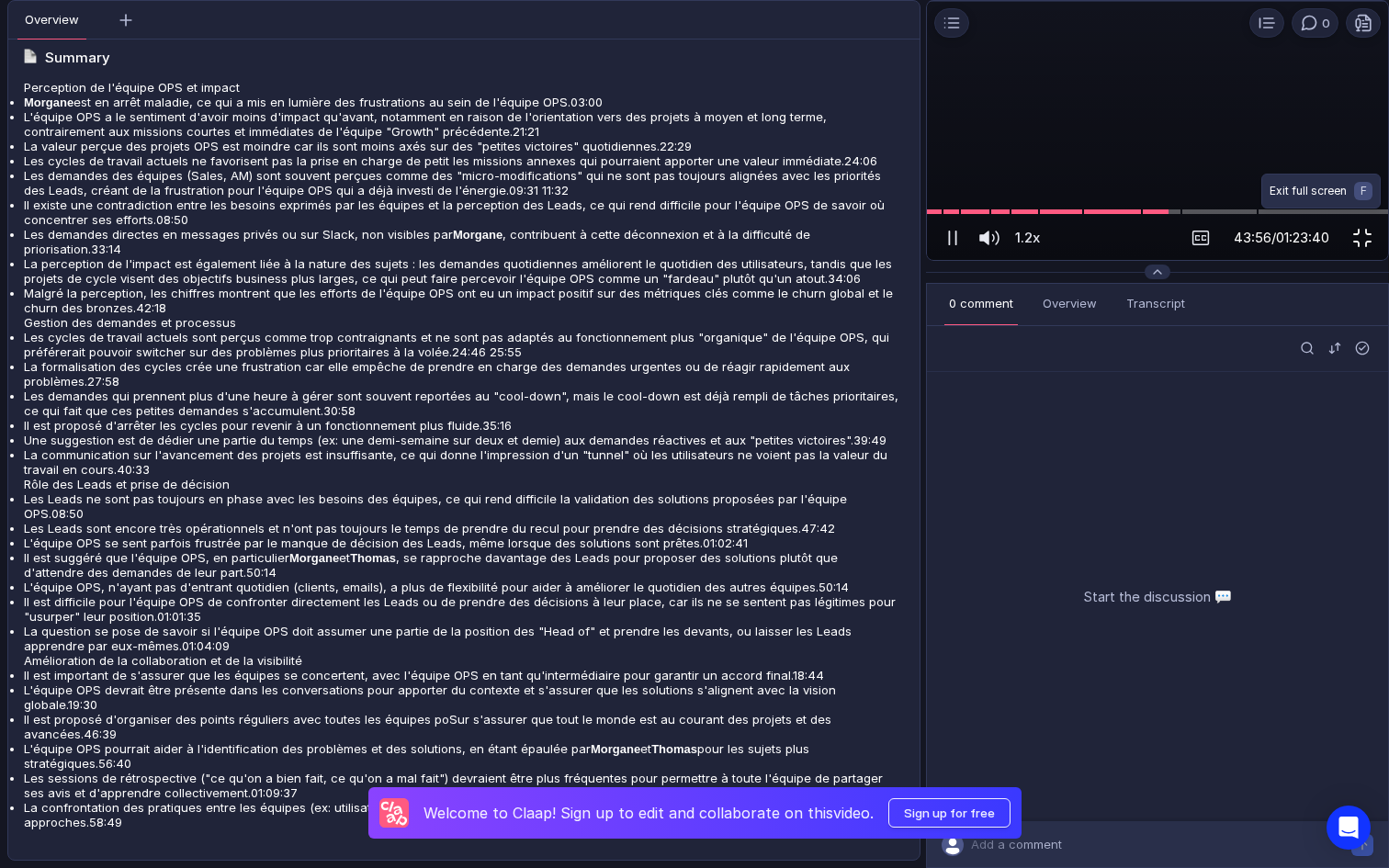 click at bounding box center [1362, 238] 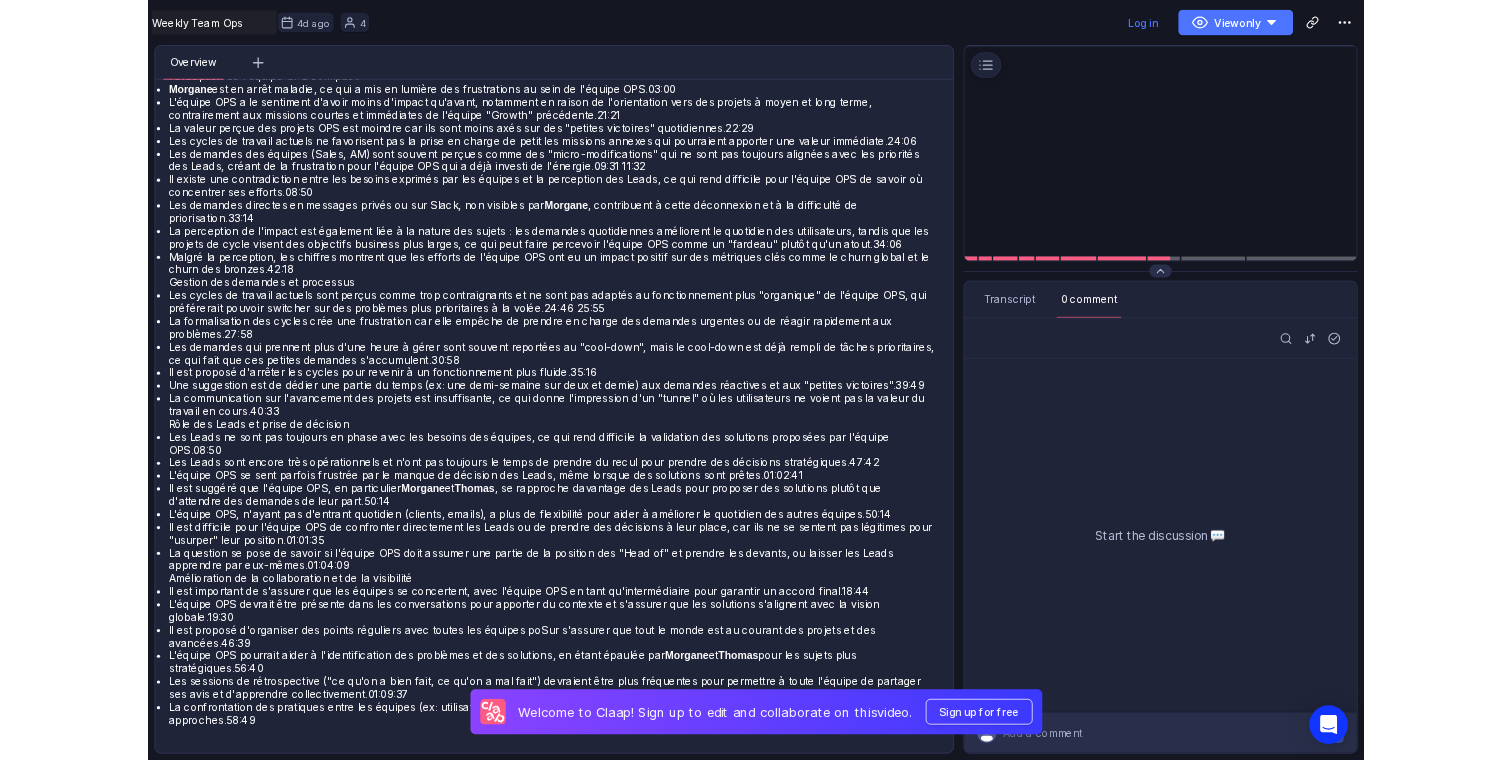 scroll, scrollTop: 1480, scrollLeft: 0, axis: vertical 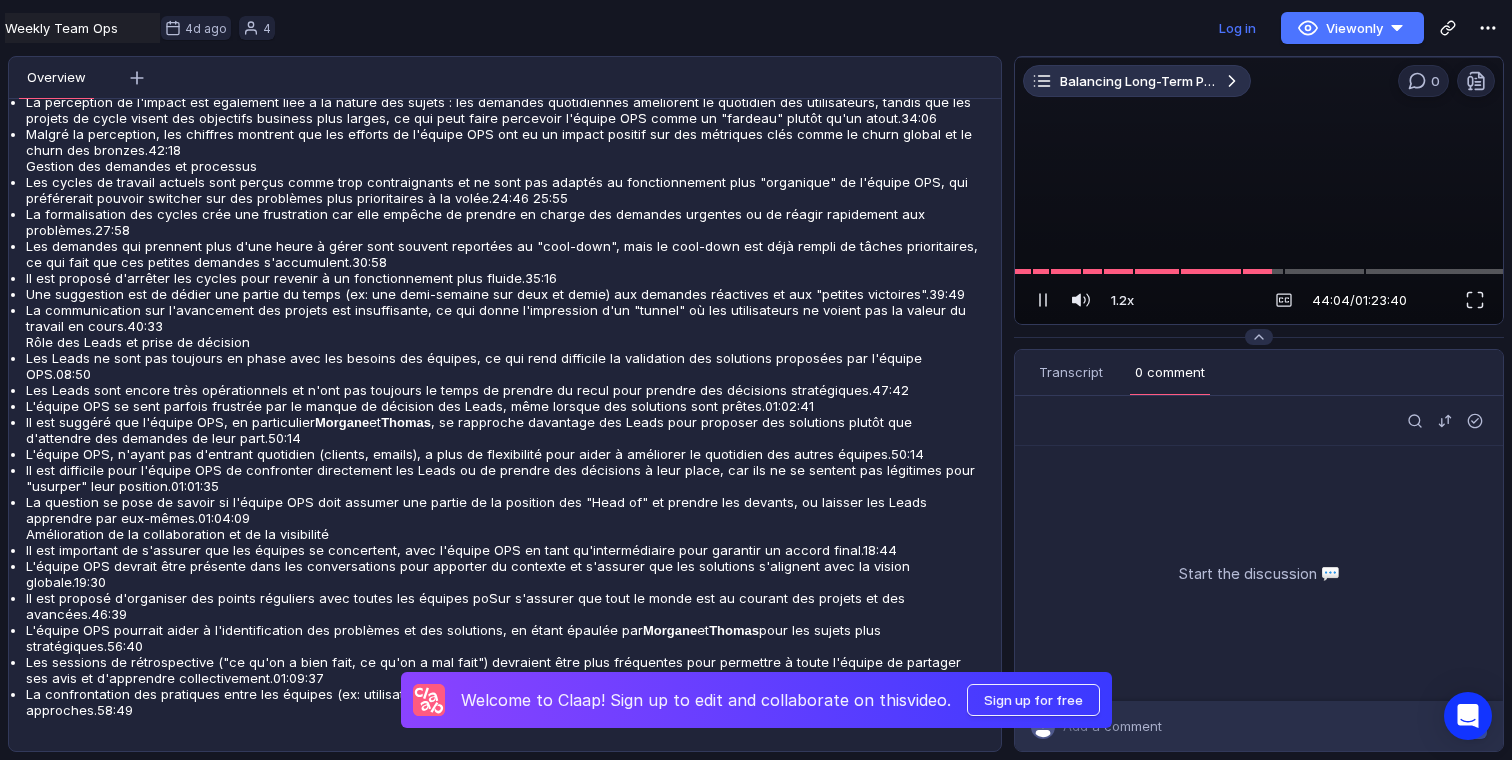 click at bounding box center (1042, 81) 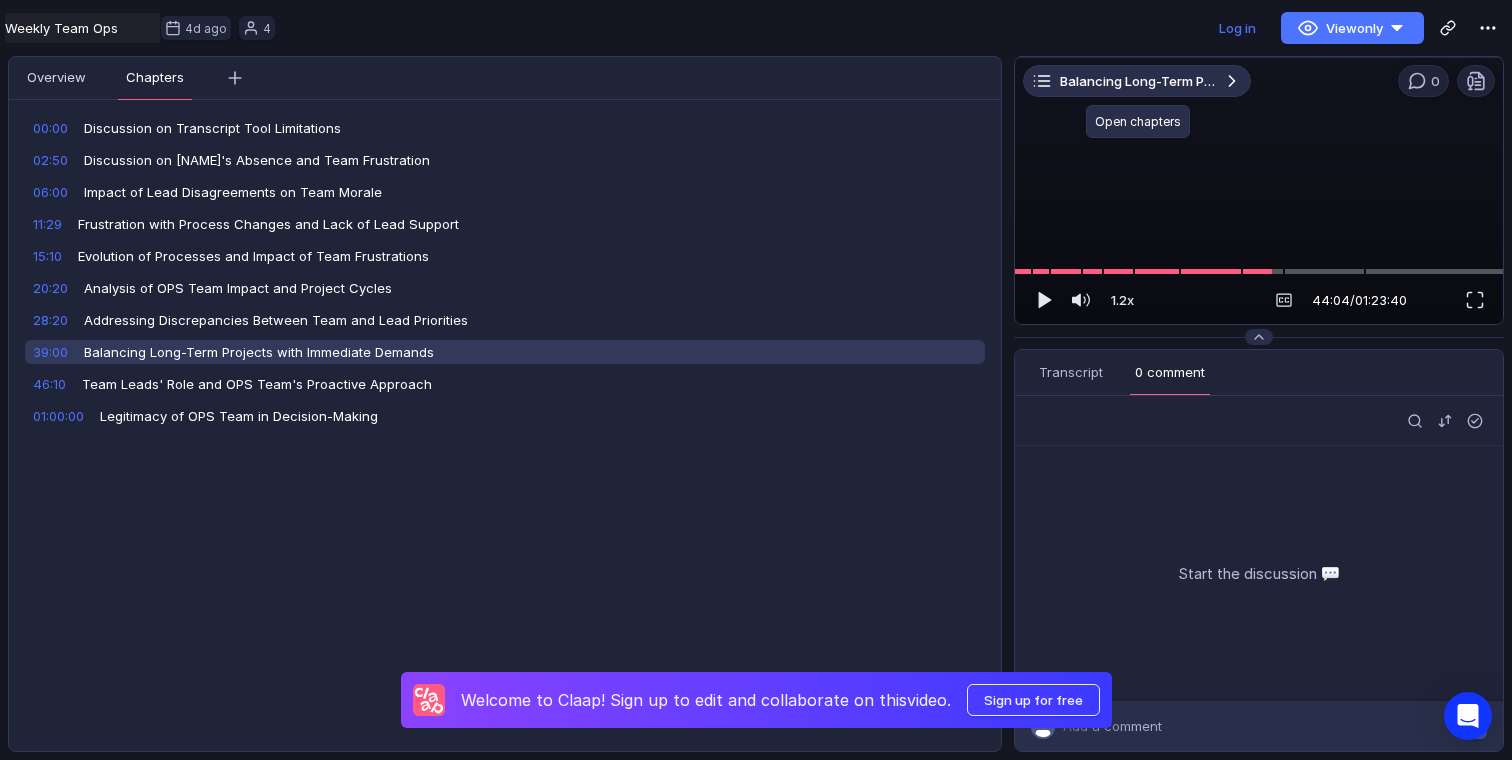 click at bounding box center (1042, 81) 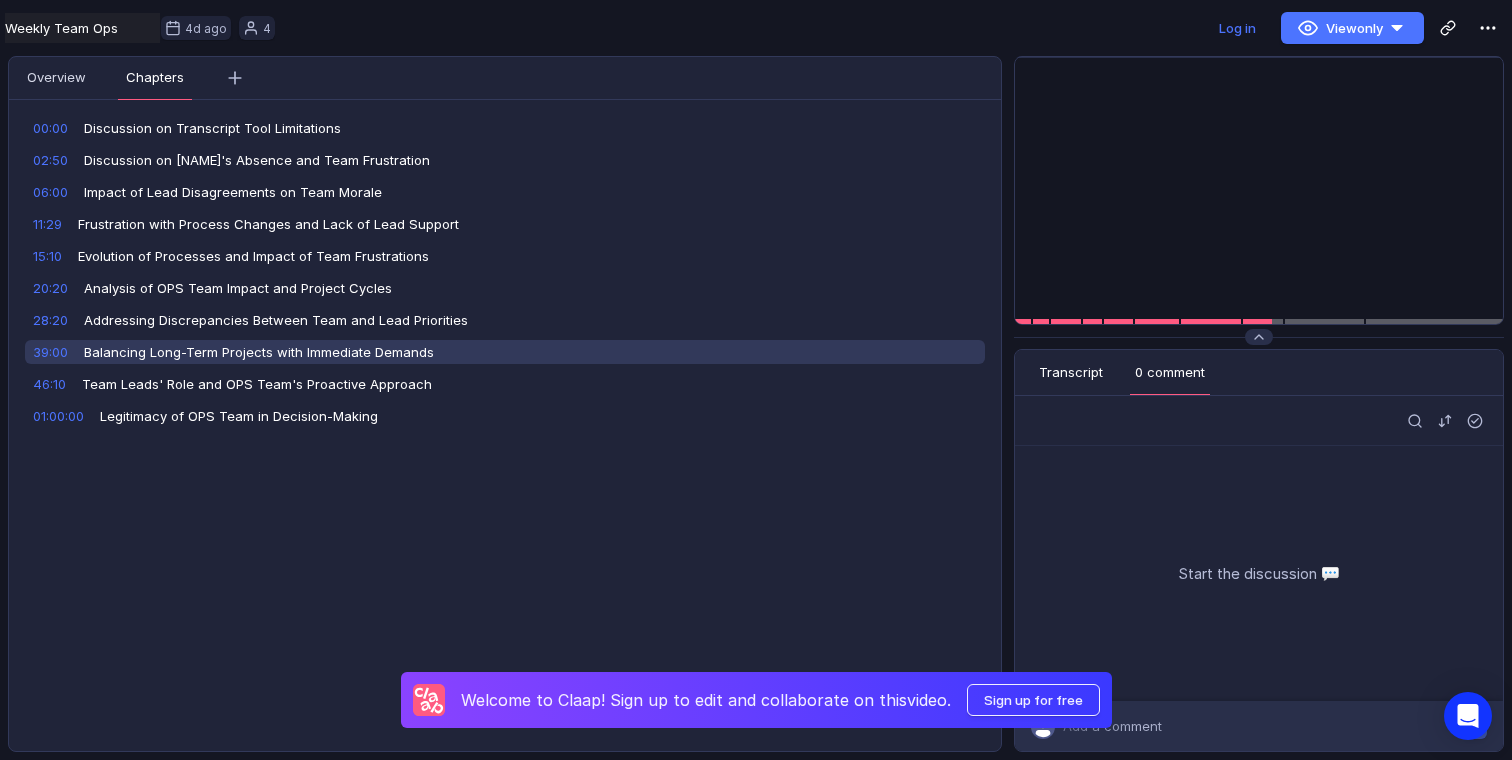 click on "Transcript" at bounding box center [1071, 372] 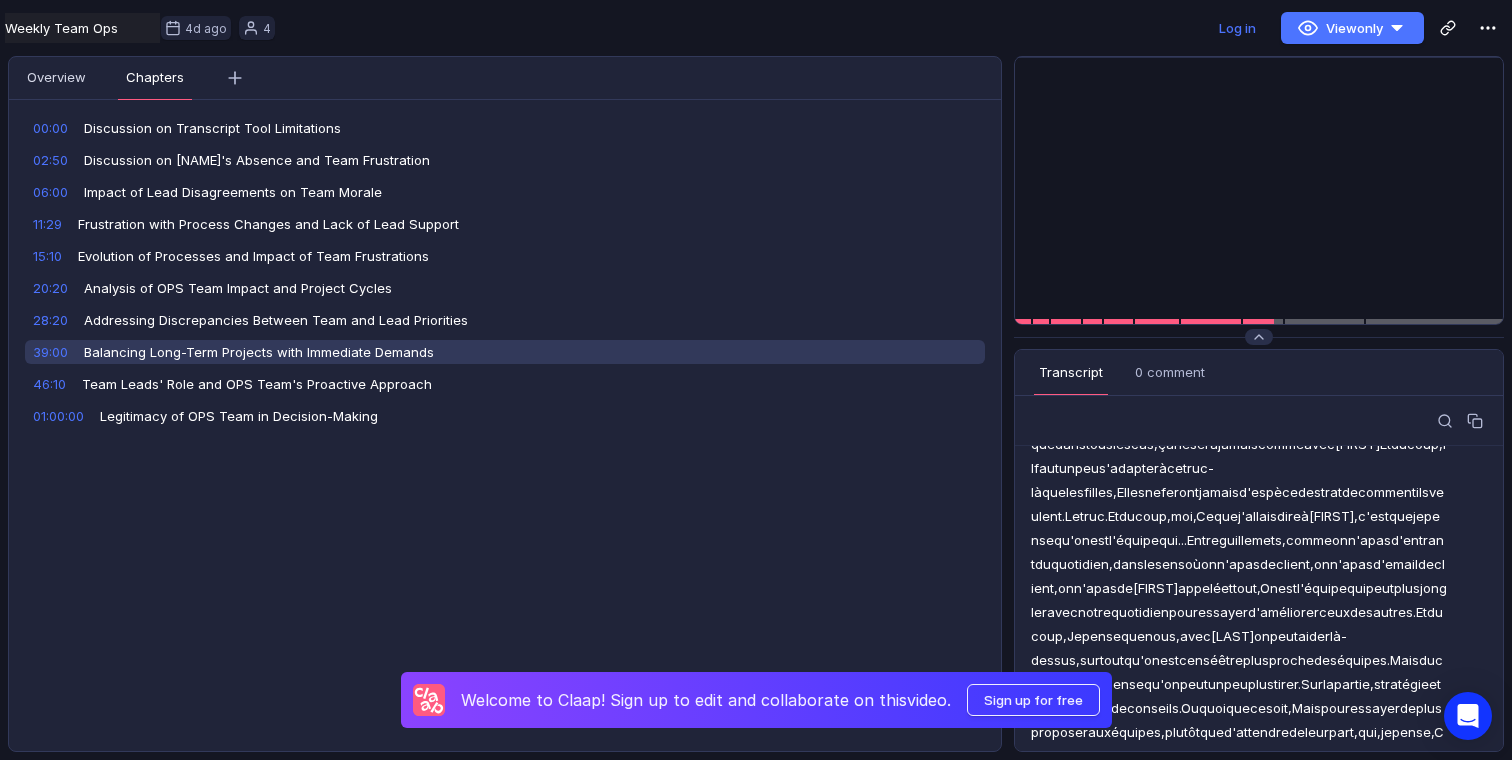 scroll, scrollTop: 22966, scrollLeft: 0, axis: vertical 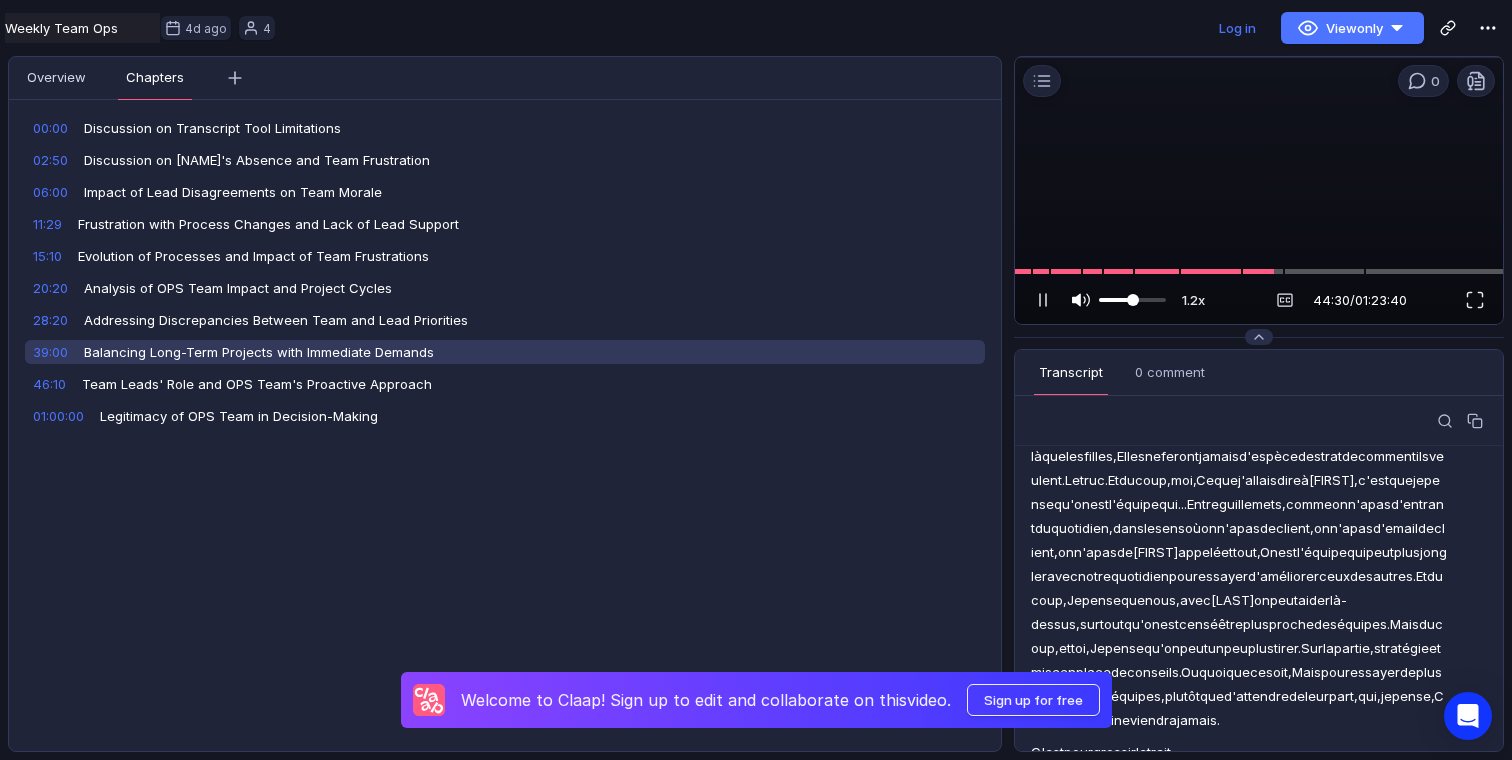 click at bounding box center [1132, 300] 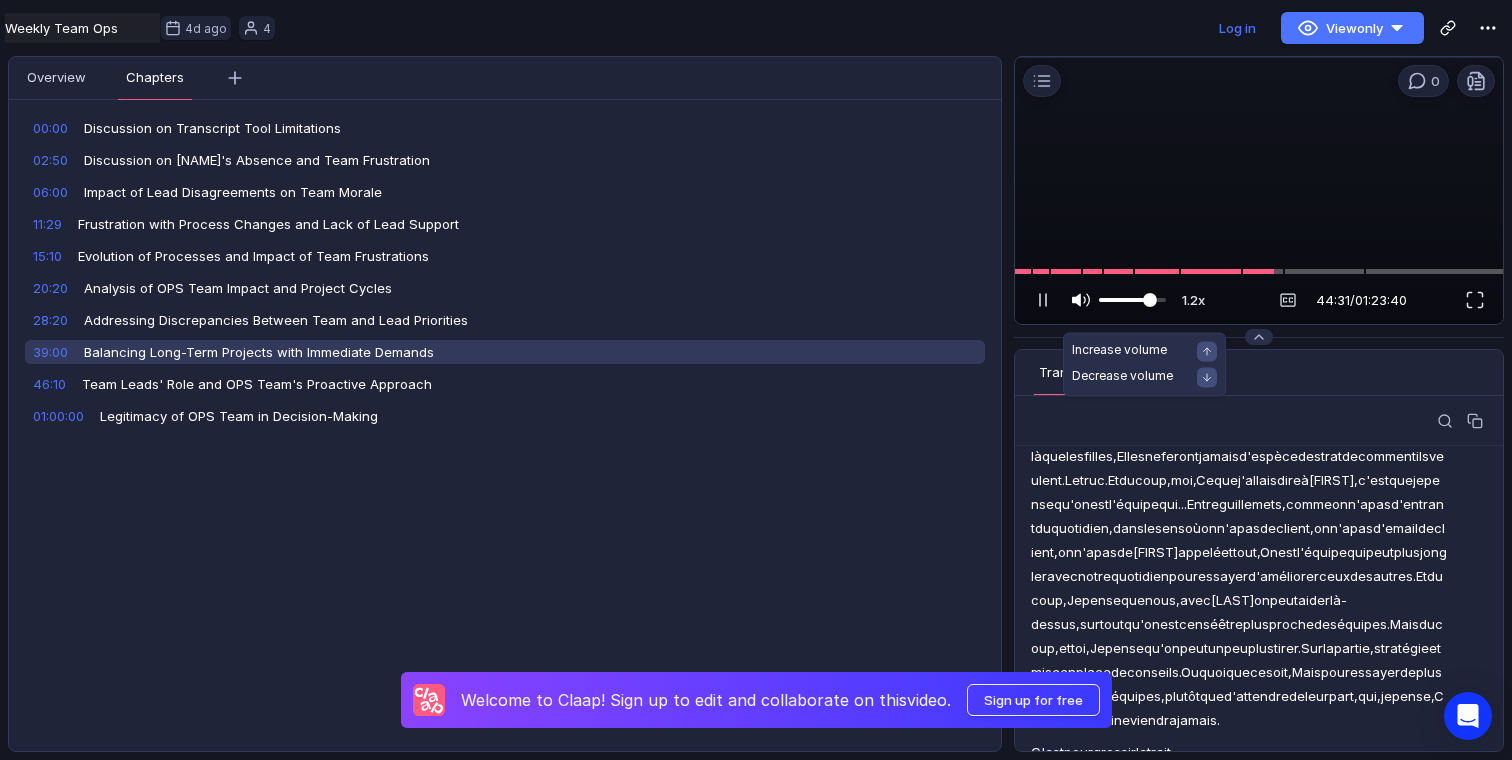click at bounding box center [1150, 300] 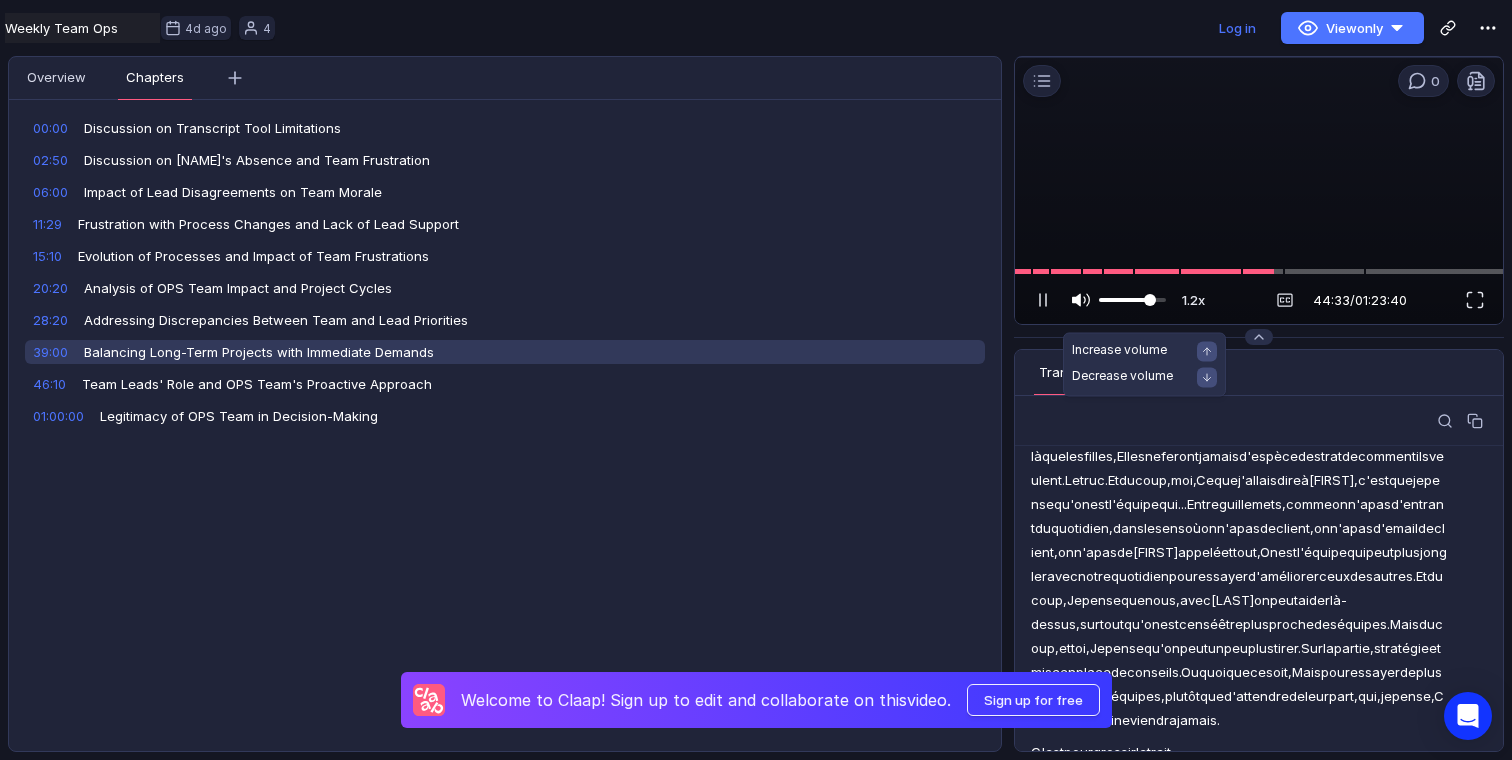 click at bounding box center [1132, 300] 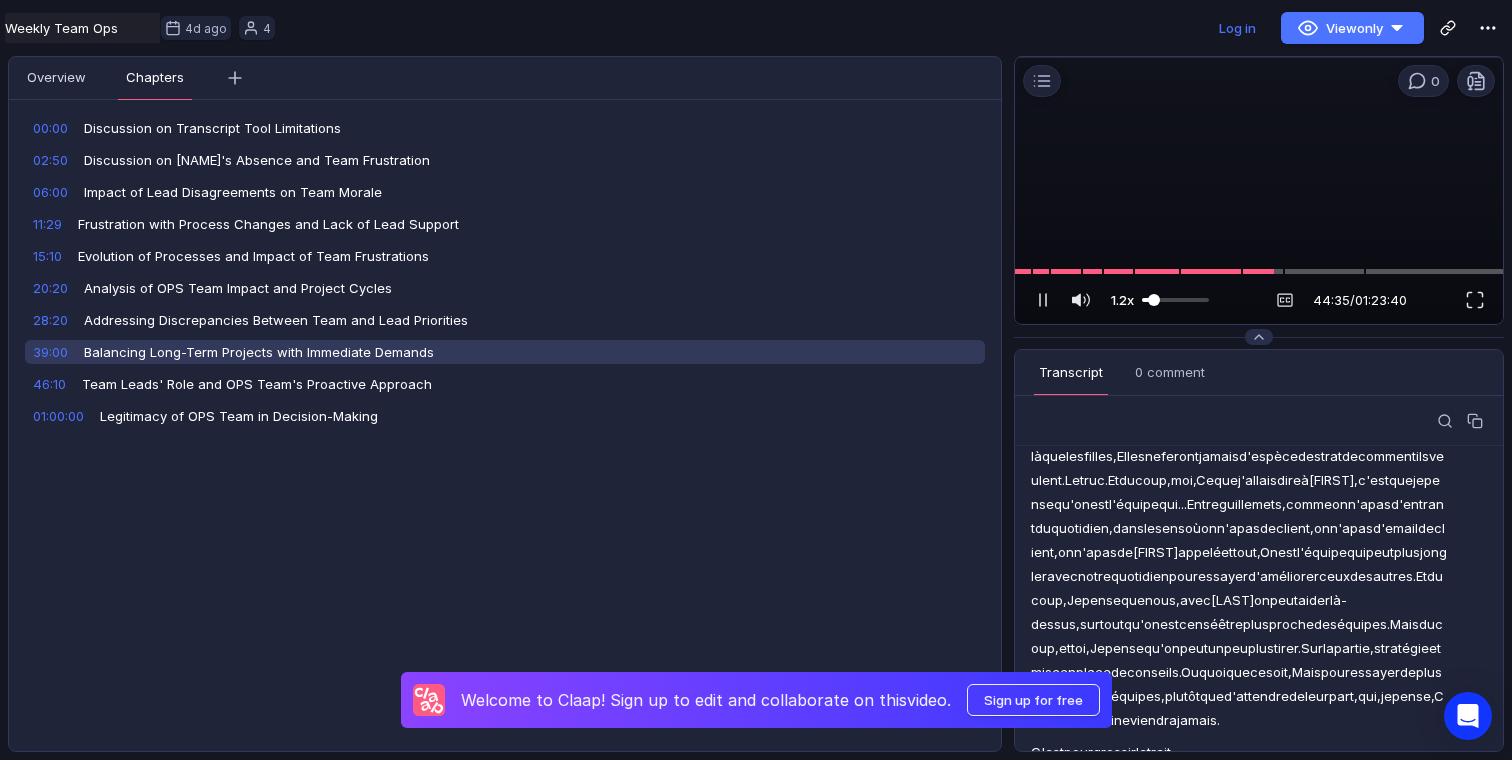click at bounding box center (1175, 300) 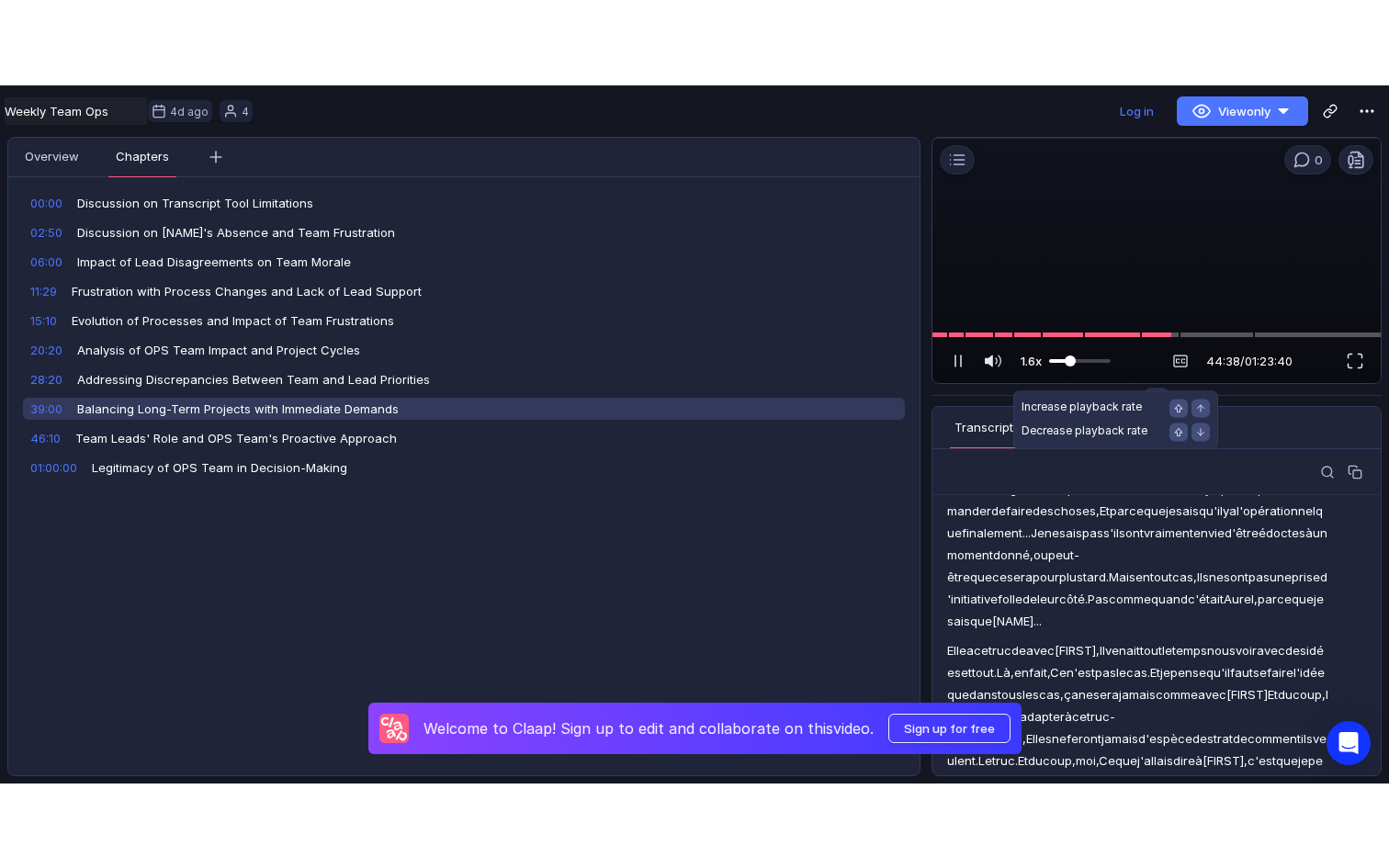 scroll, scrollTop: 20822, scrollLeft: 0, axis: vertical 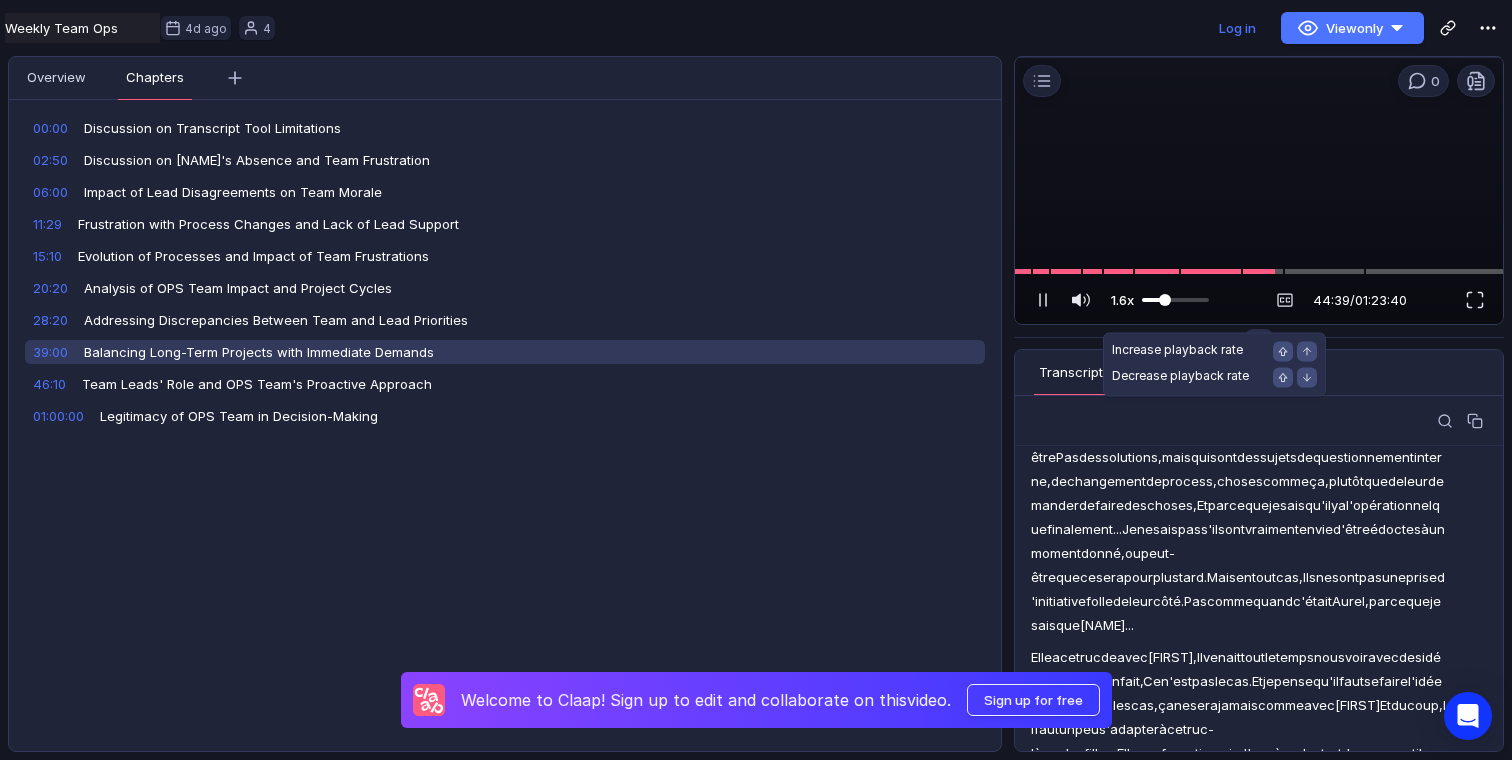 click at bounding box center (1175, 300) 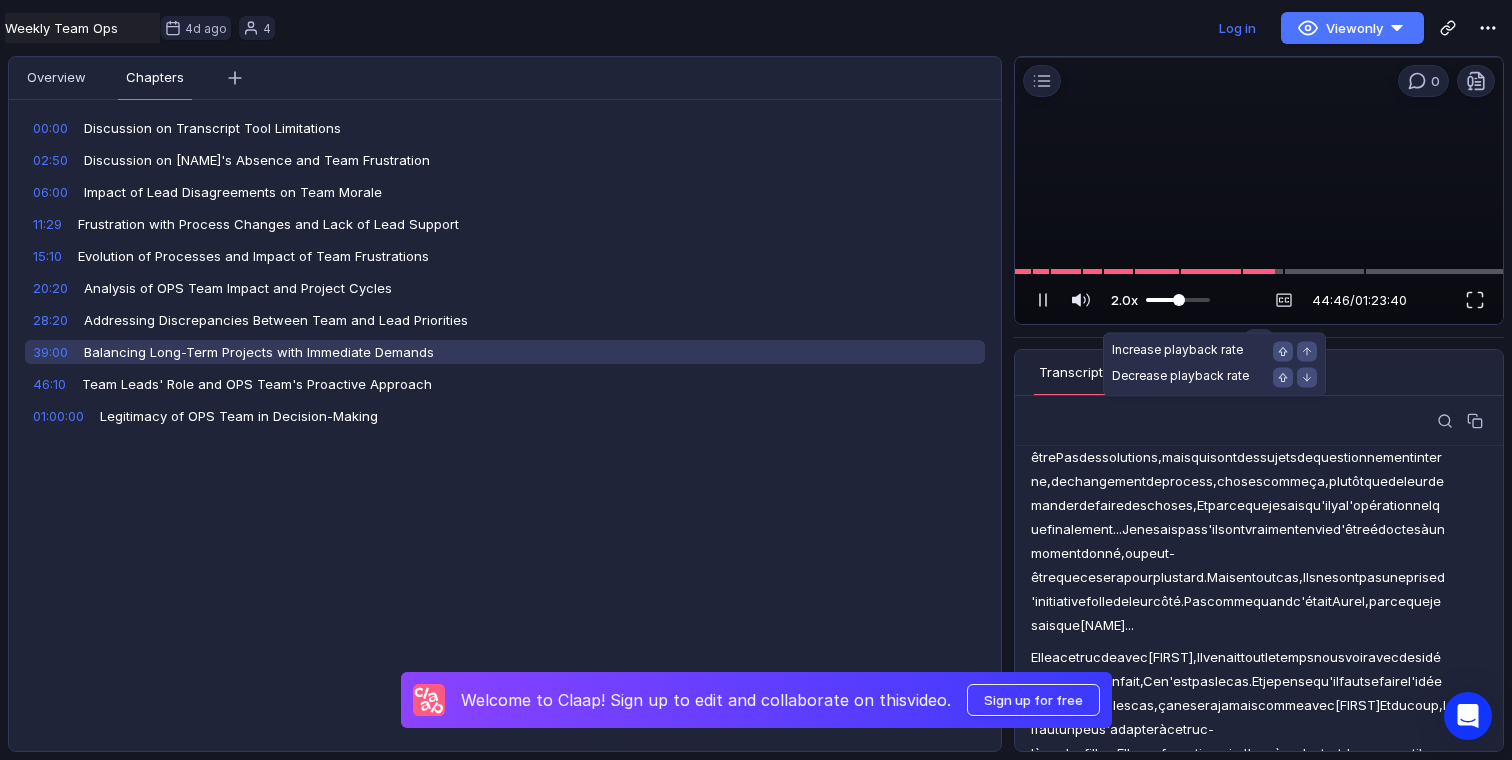 click at bounding box center (1178, 300) 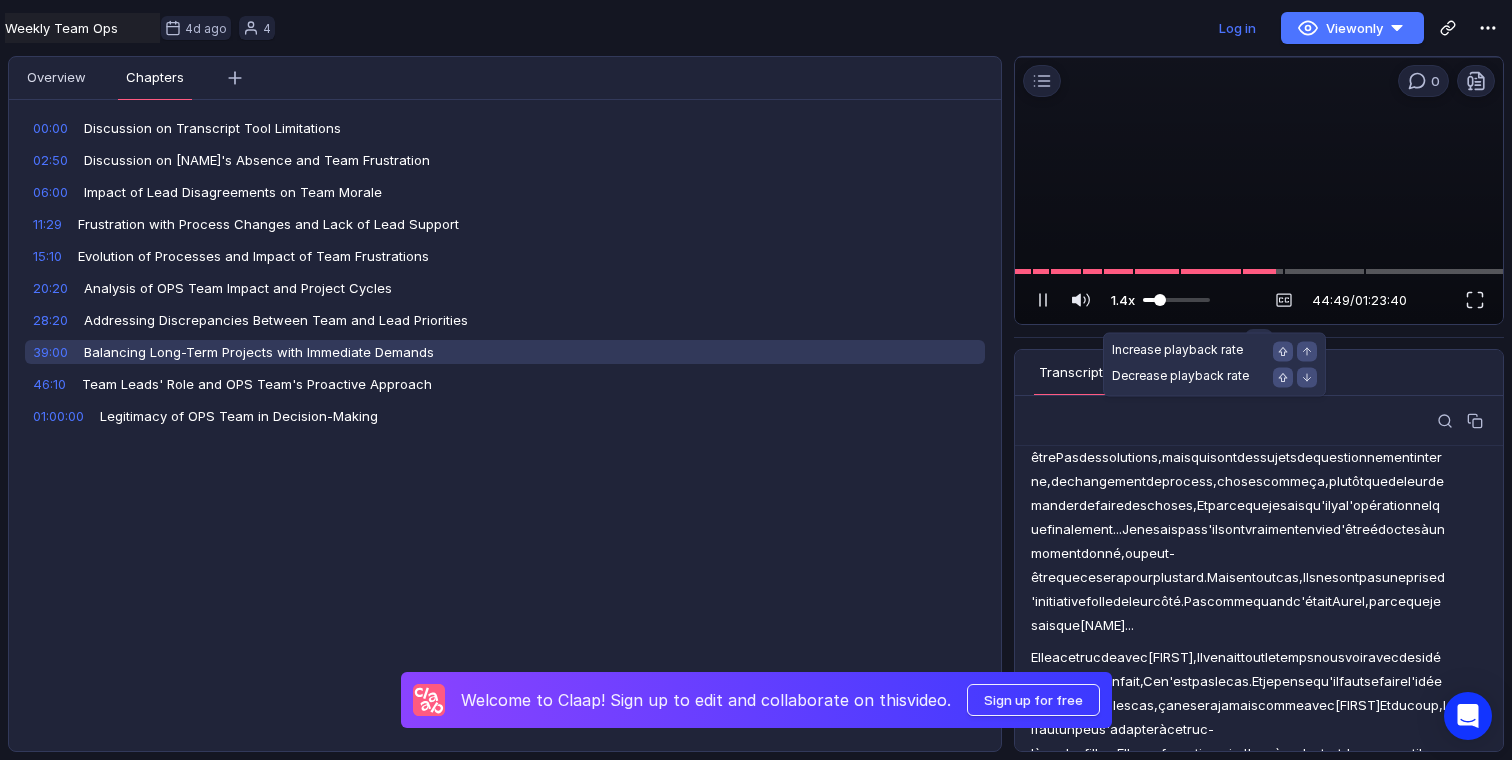 click at bounding box center [1176, 300] 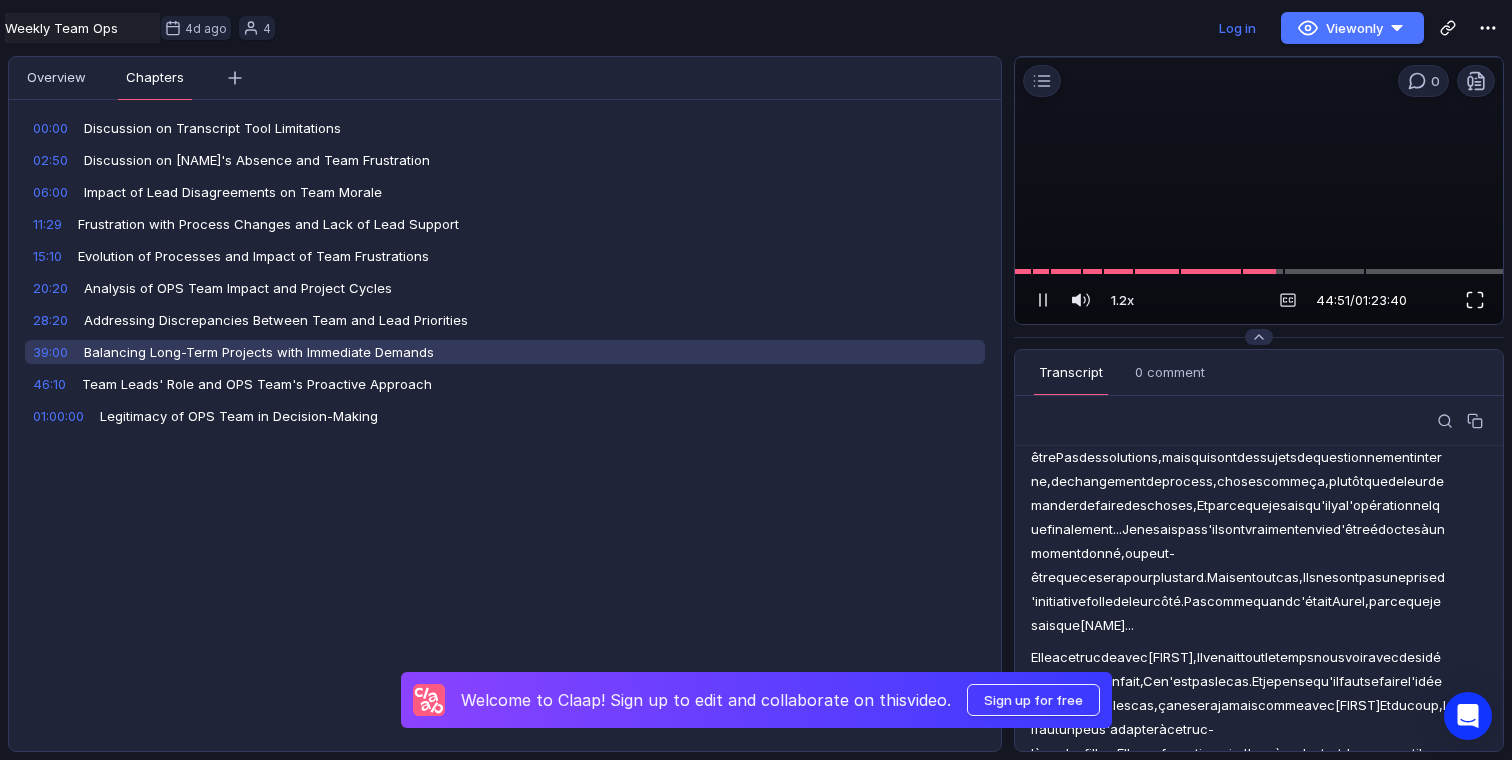 click at bounding box center [1475, 300] 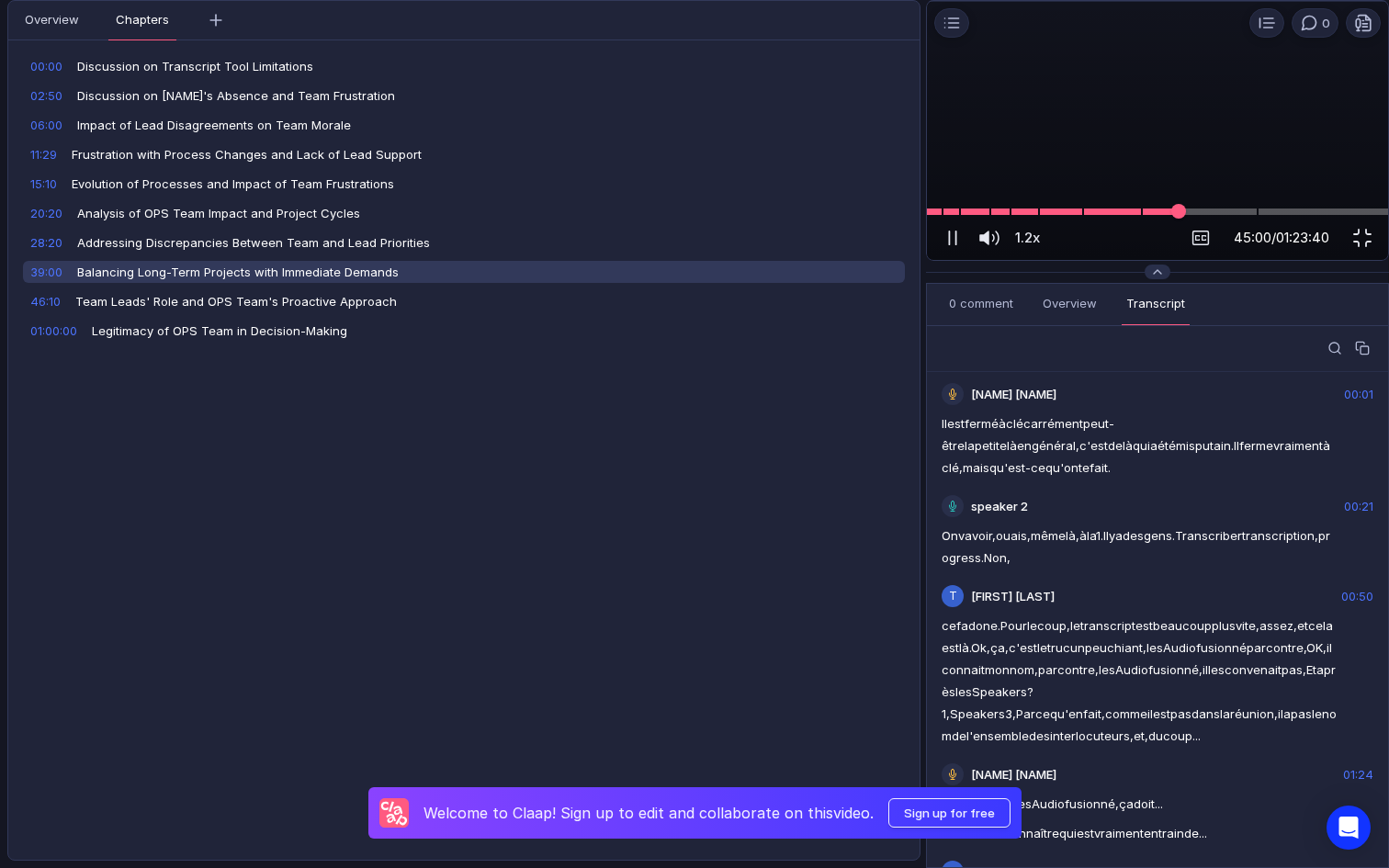 click at bounding box center [1158, 211] 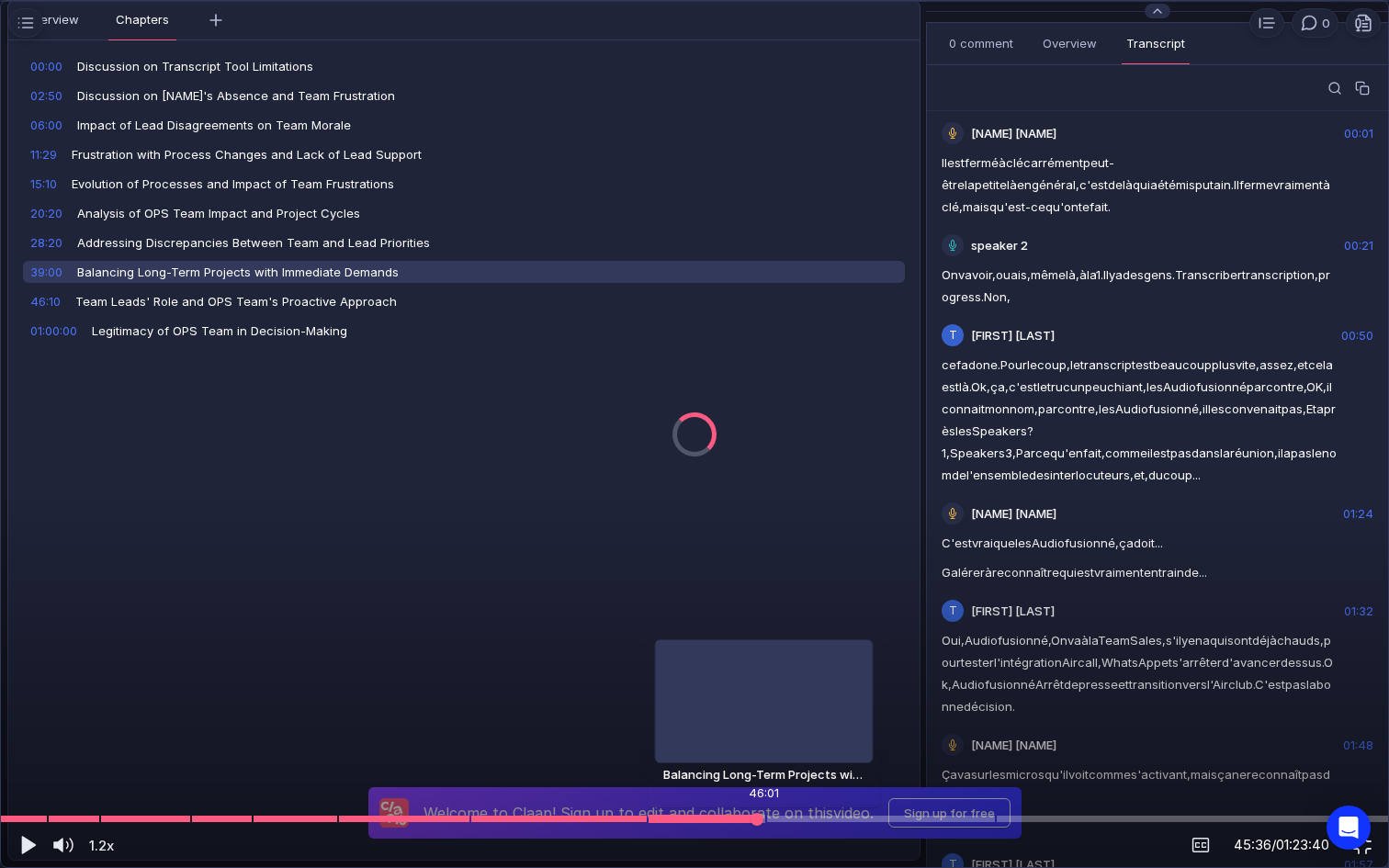 click at bounding box center (694, 818) 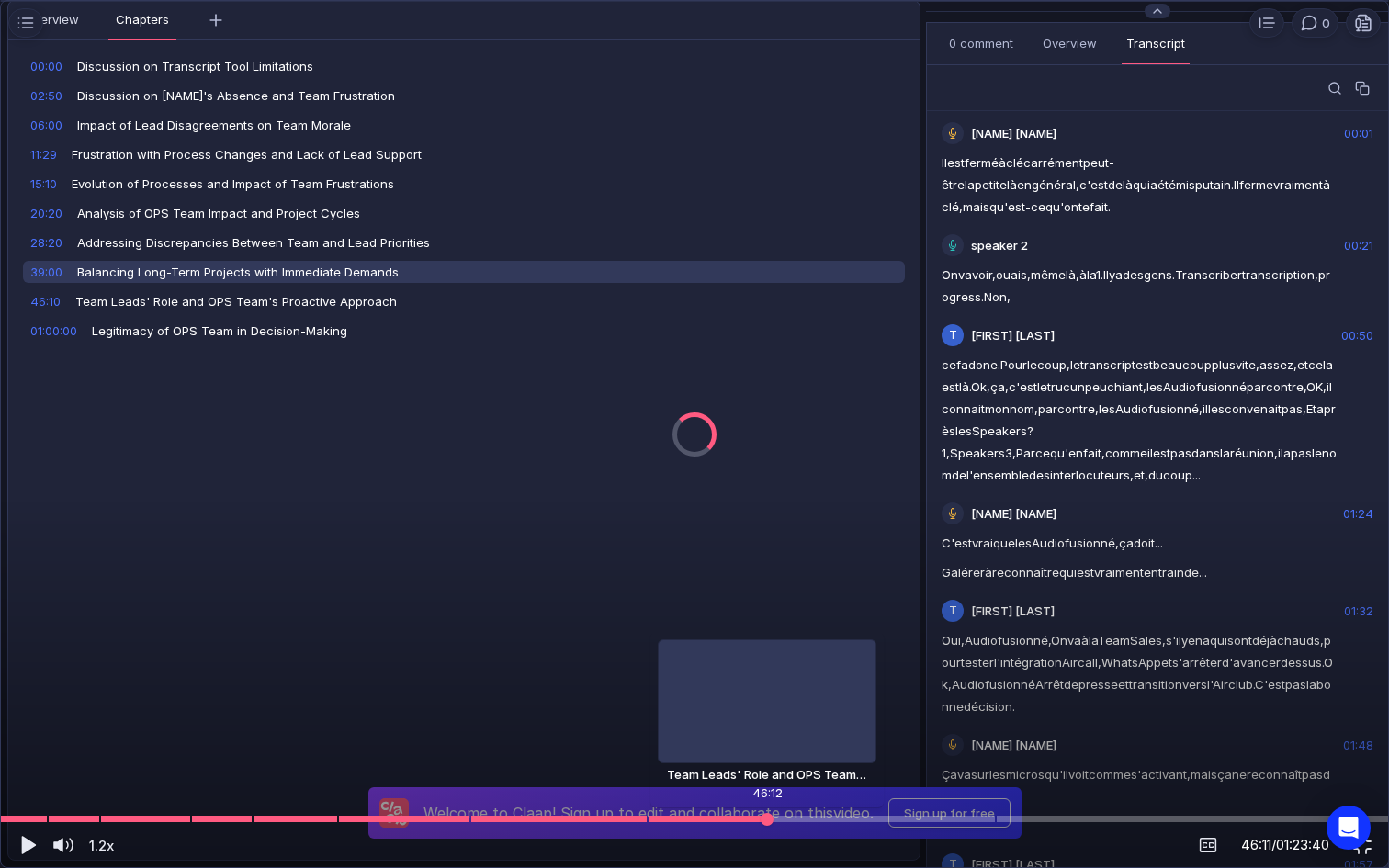 click at bounding box center (767, 819) 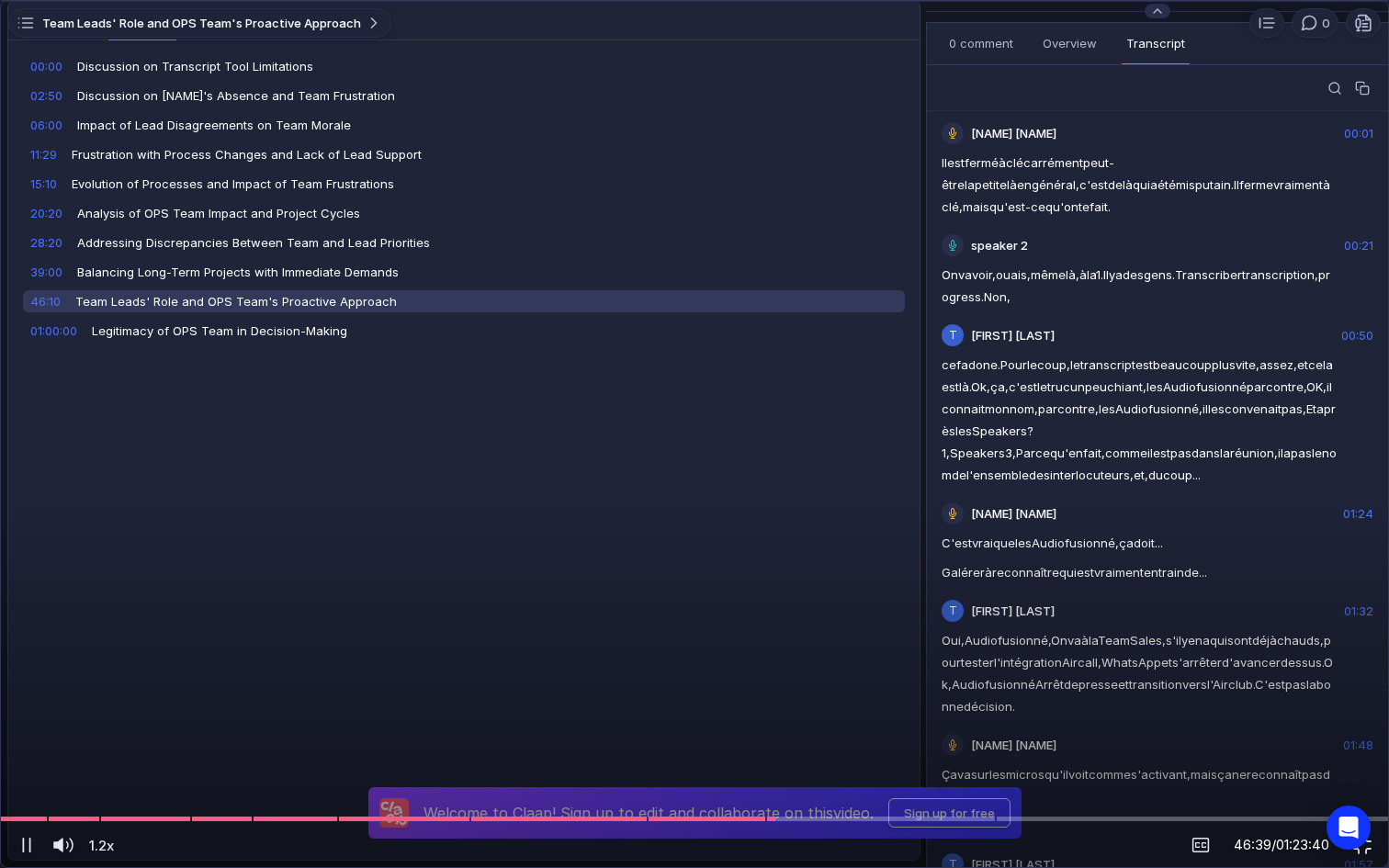scroll, scrollTop: 6114, scrollLeft: 0, axis: vertical 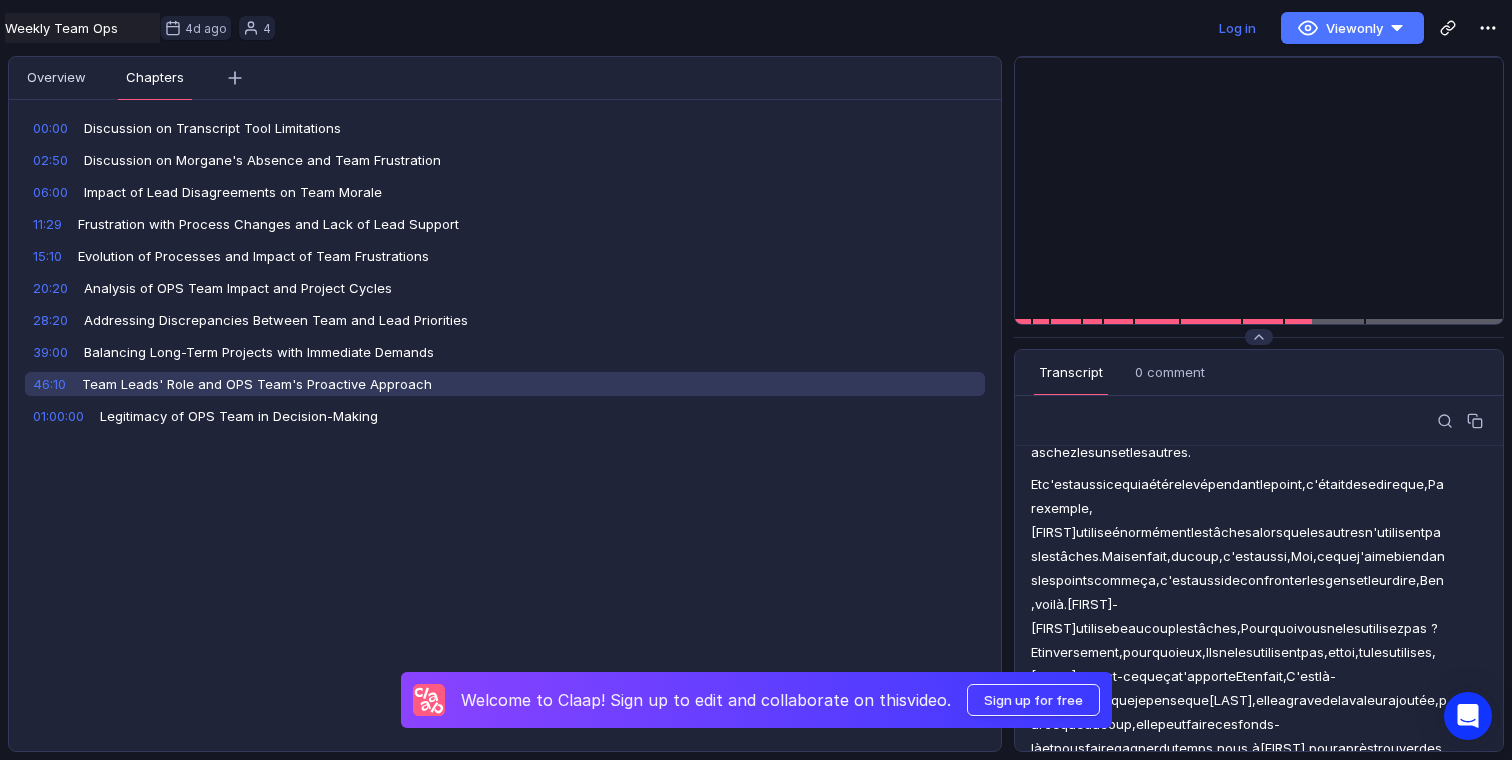 click on "Insights Transcript 0 comment Overview Coaching Magic Clips" at bounding box center [1259, 373] 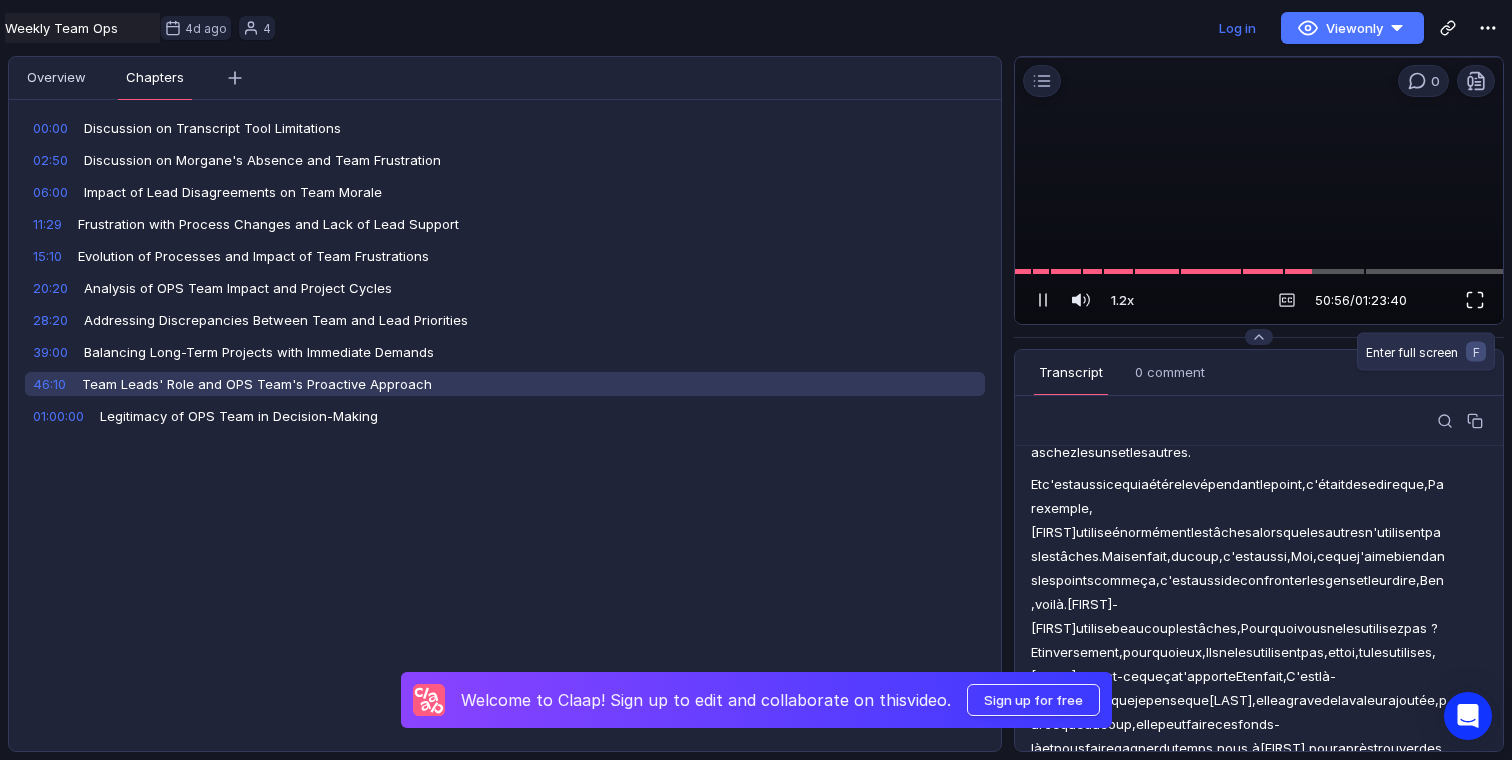 click at bounding box center [1475, 300] 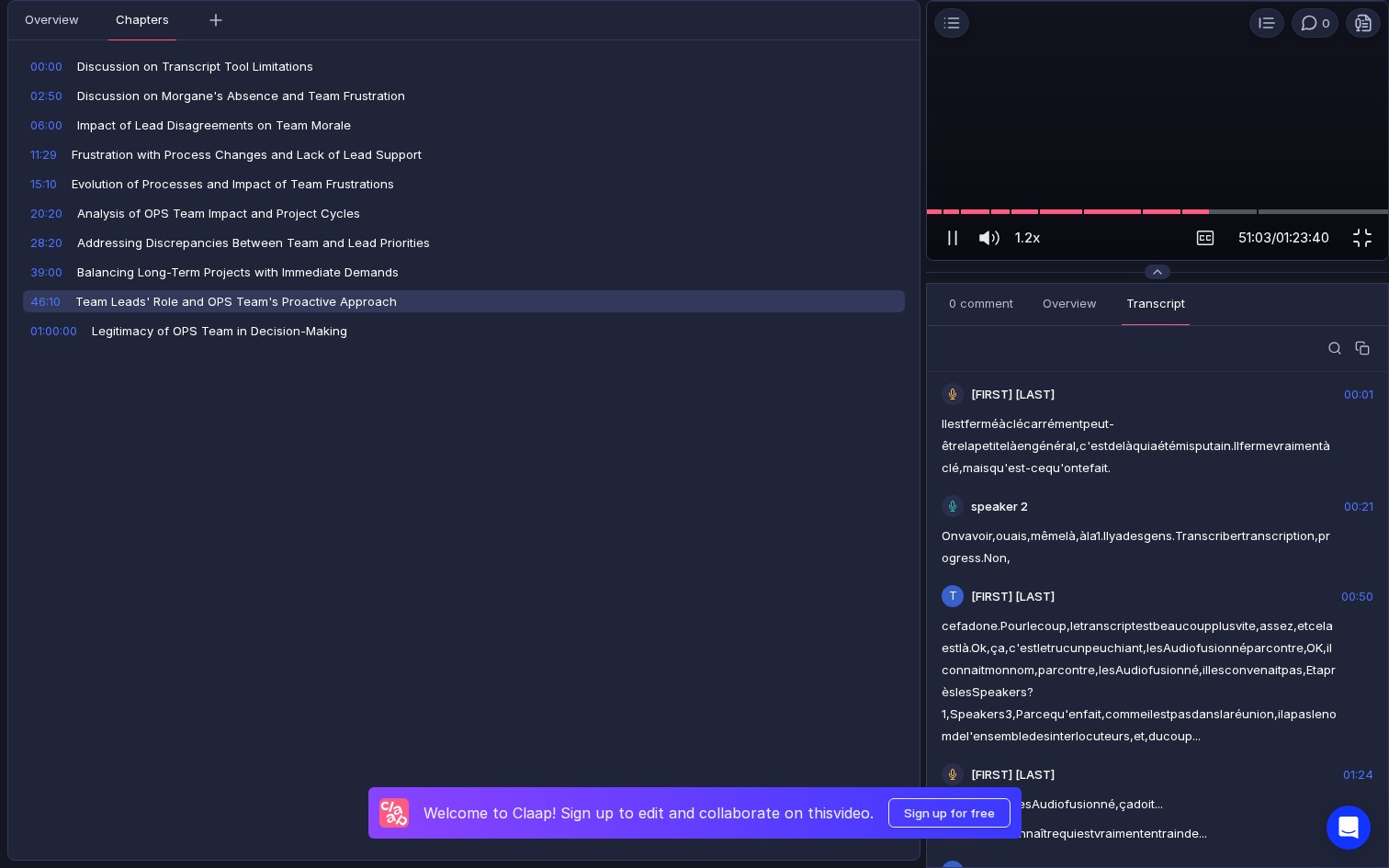 scroll, scrollTop: 21563, scrollLeft: 0, axis: vertical 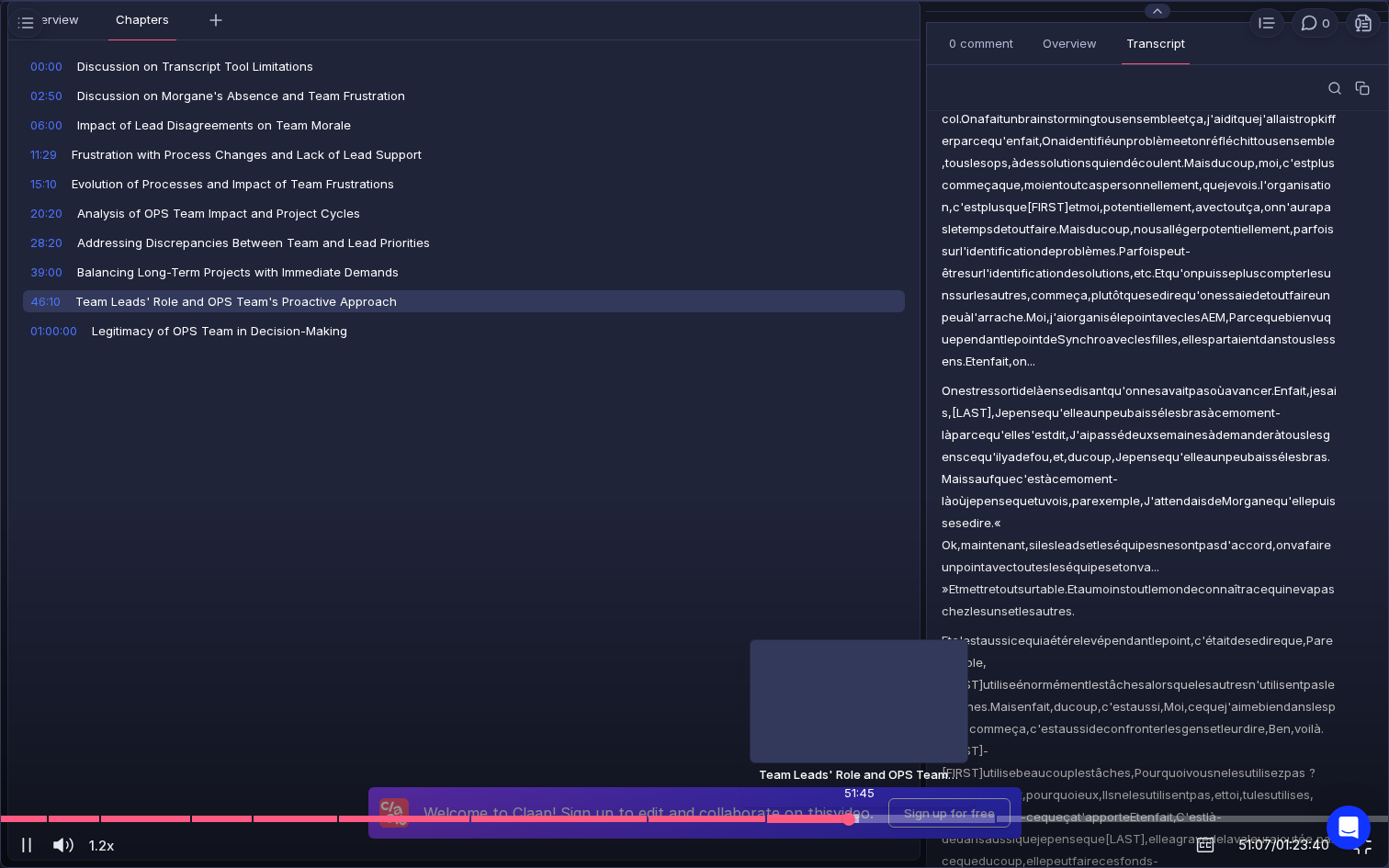 click at bounding box center (694, 818) 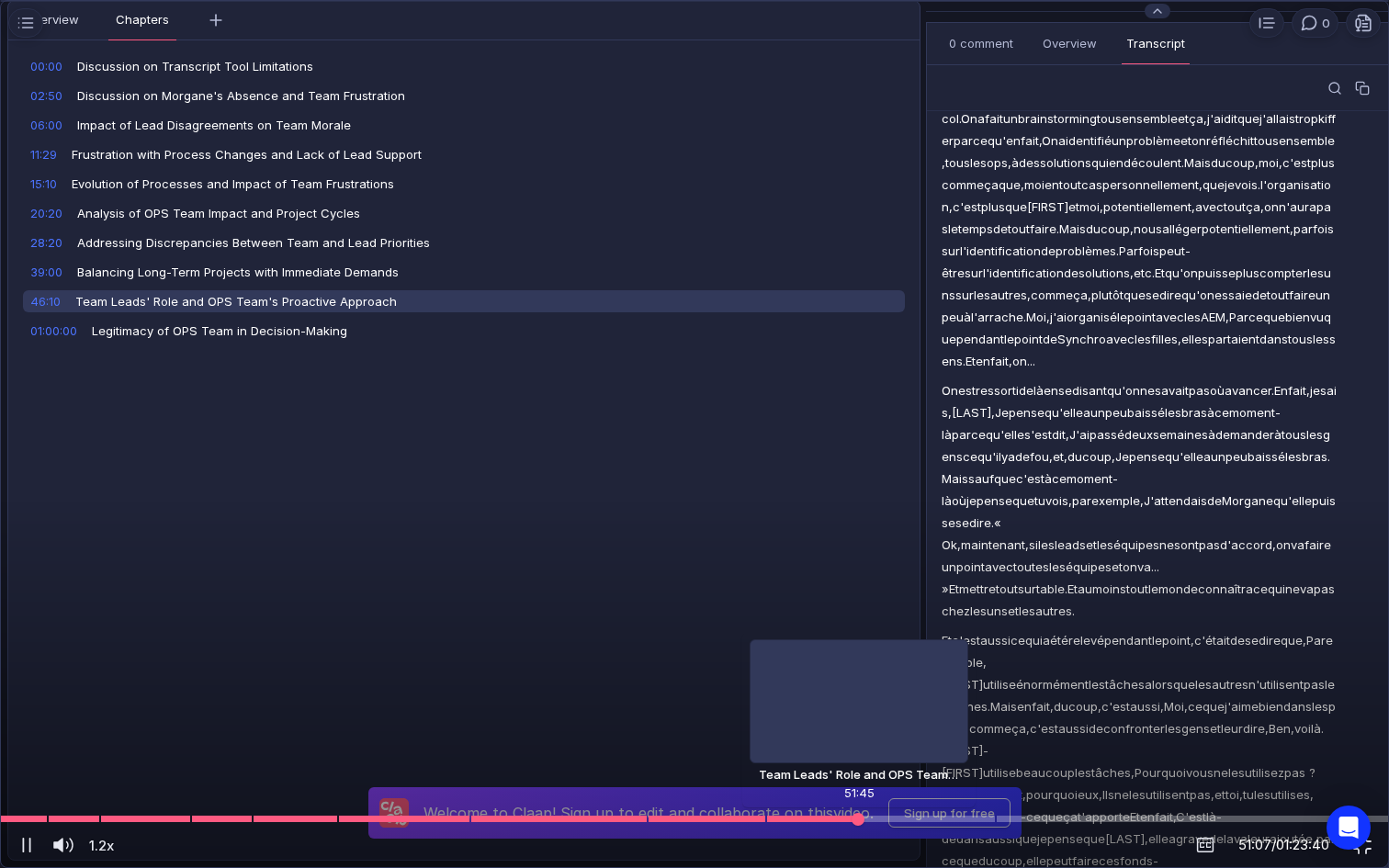 click at bounding box center (694, 818) 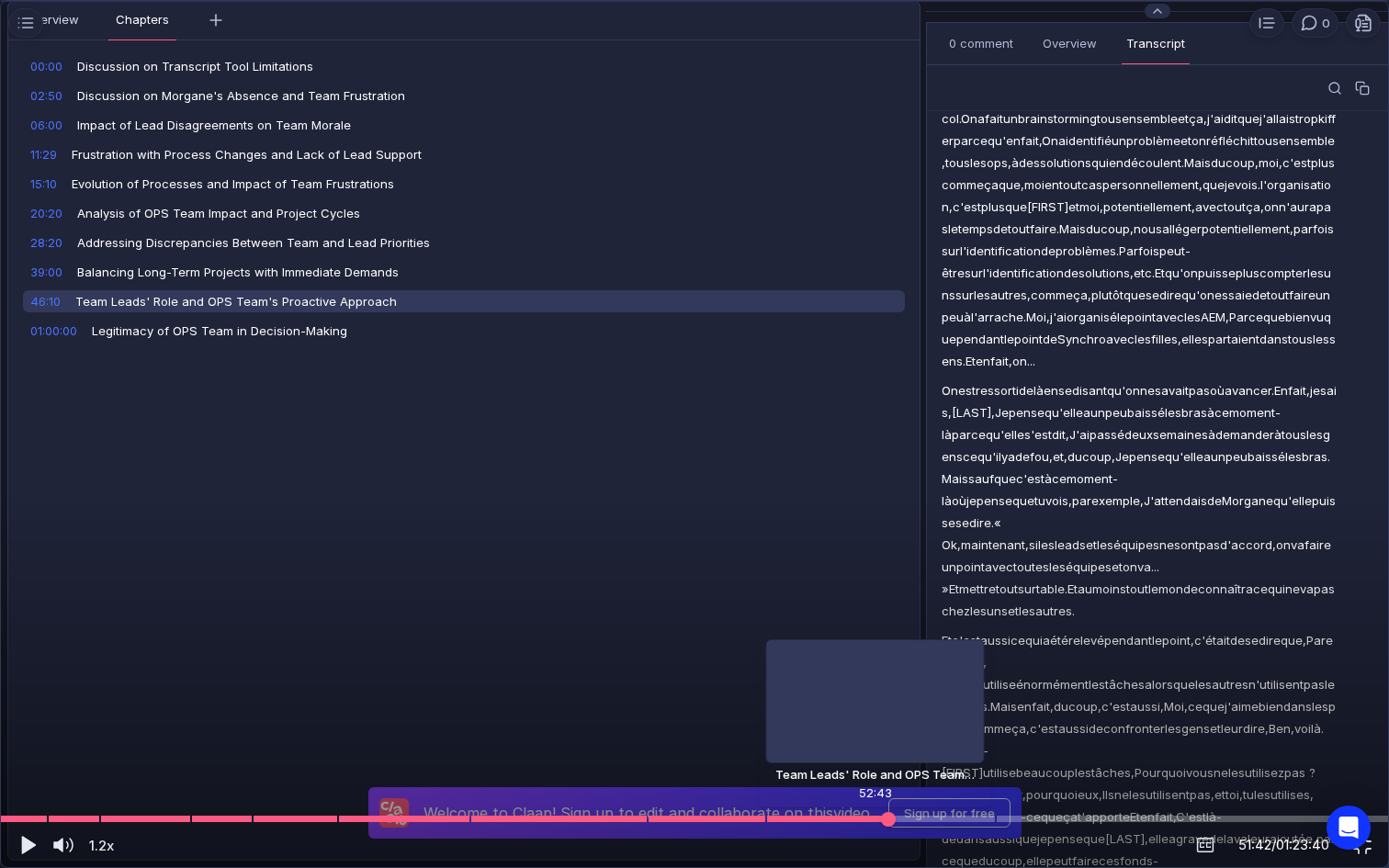 click at bounding box center (694, 818) 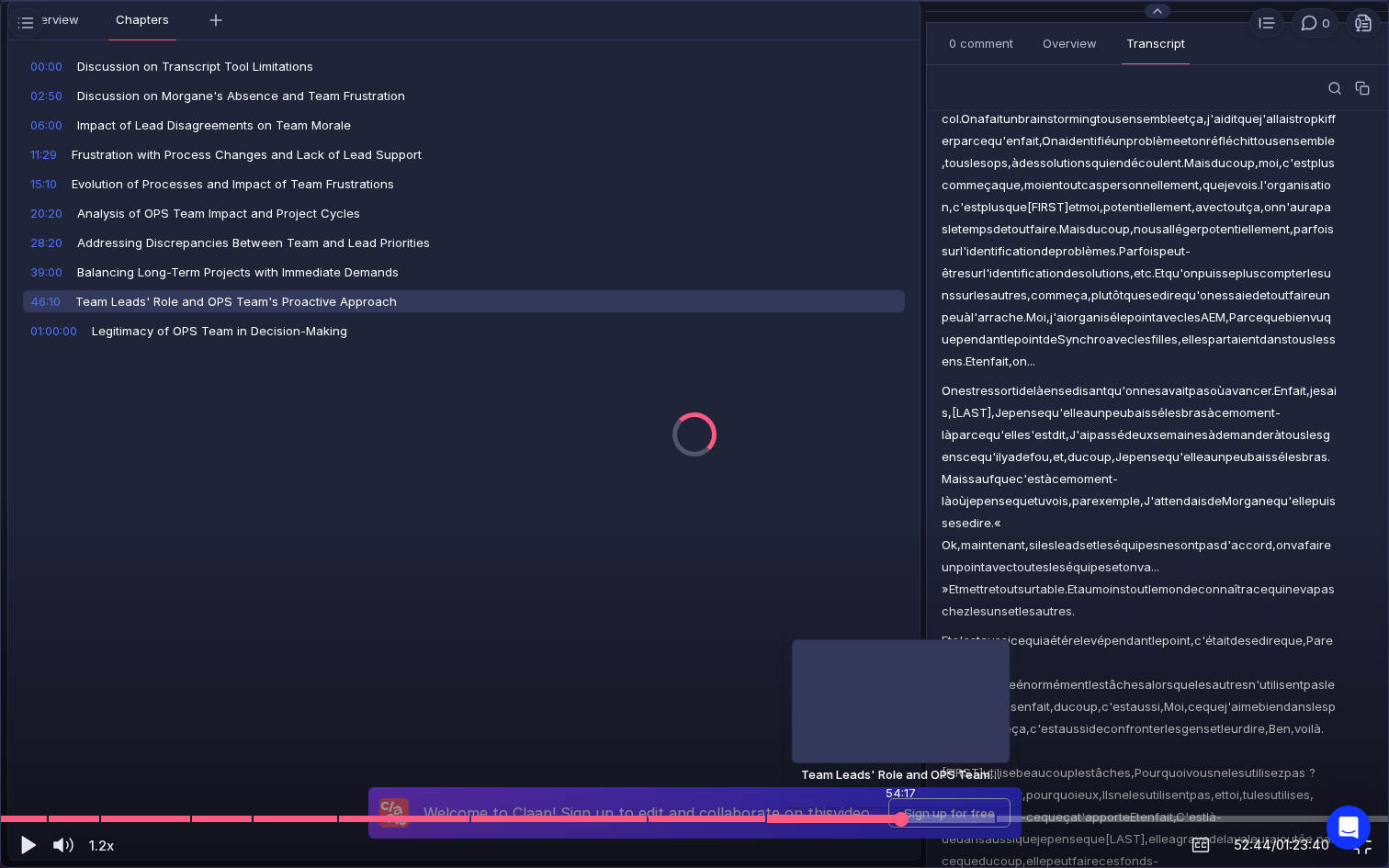 click at bounding box center [694, 818] 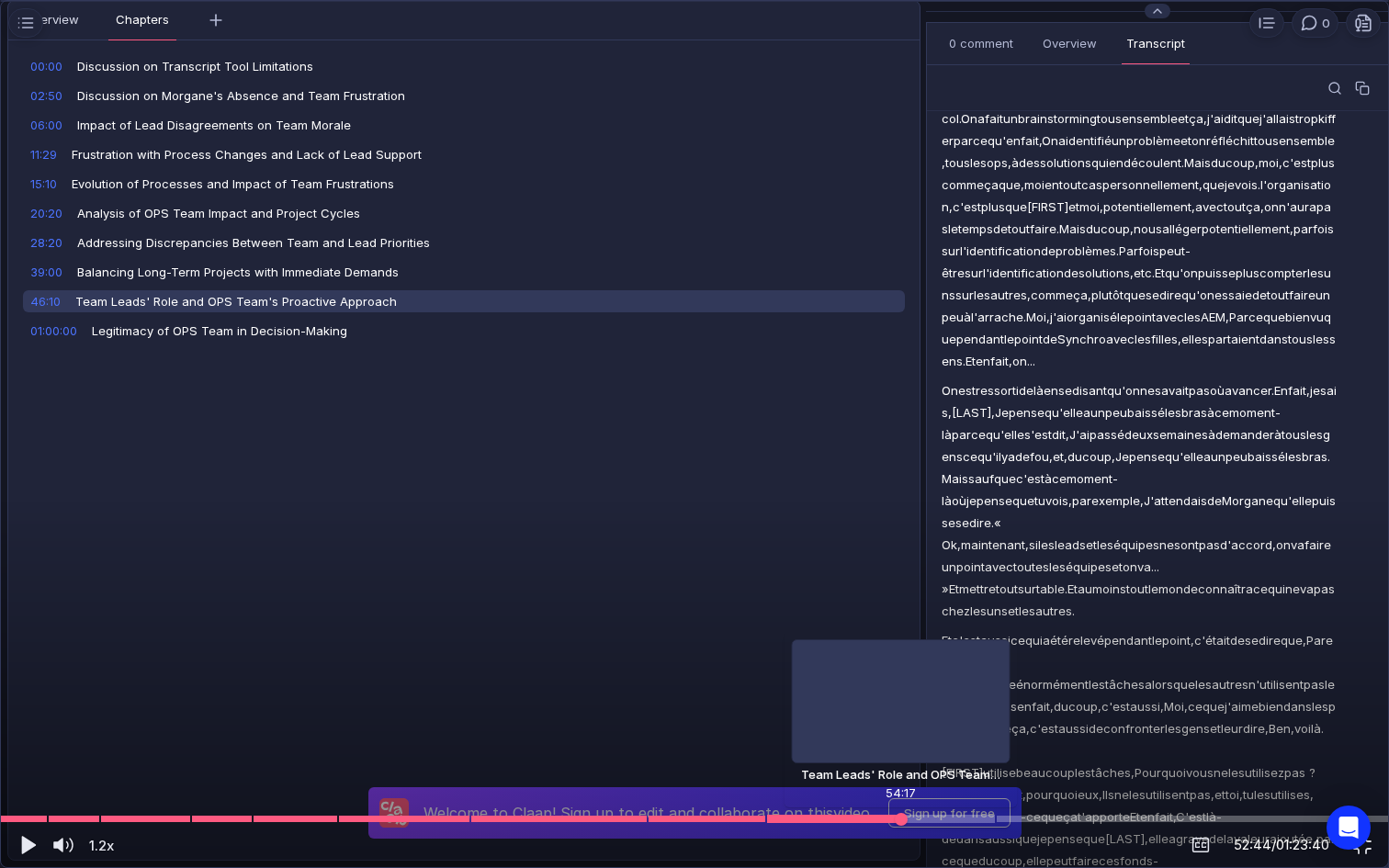 click at bounding box center (694, 818) 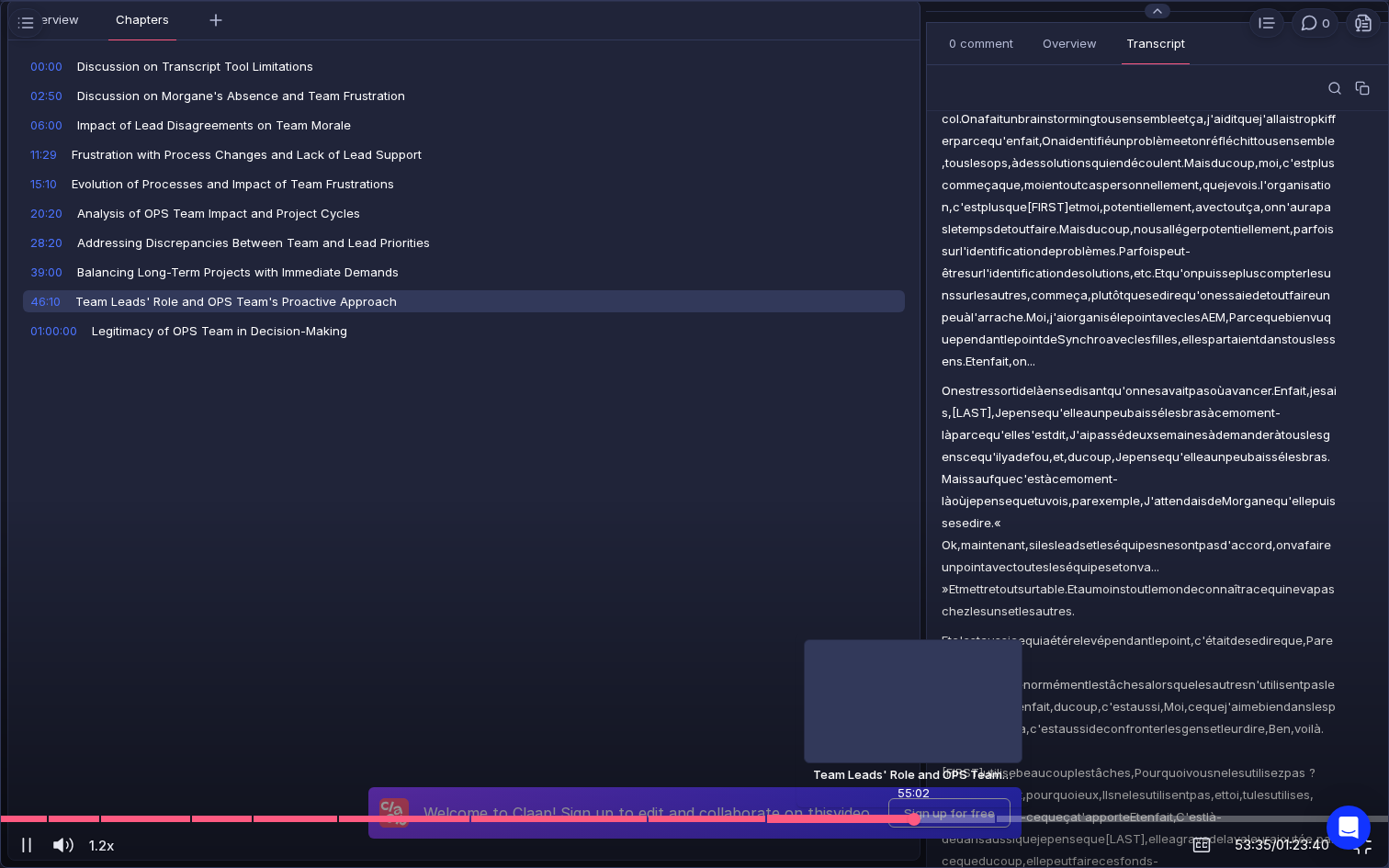 click at bounding box center (694, 818) 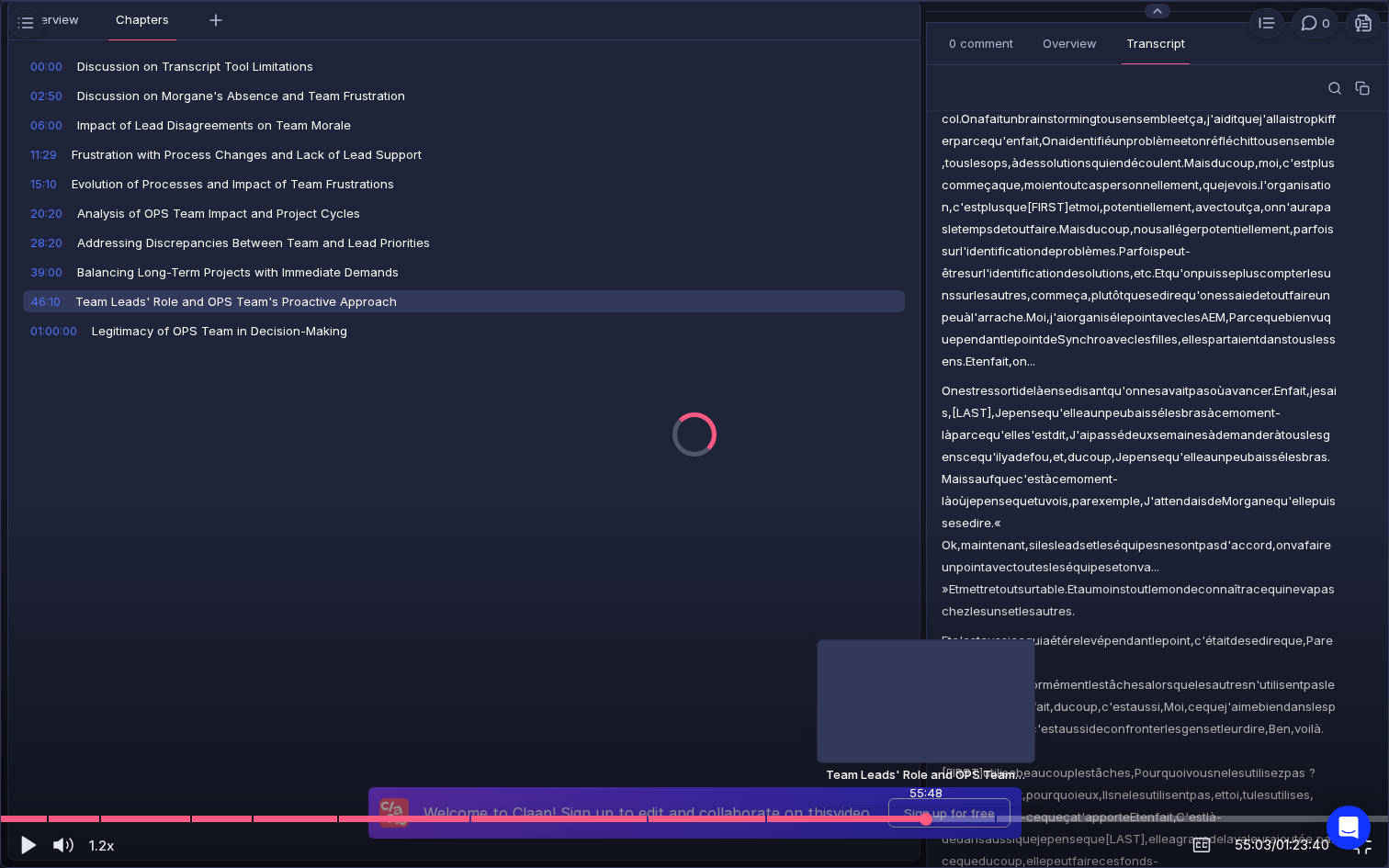 click at bounding box center [694, 818] 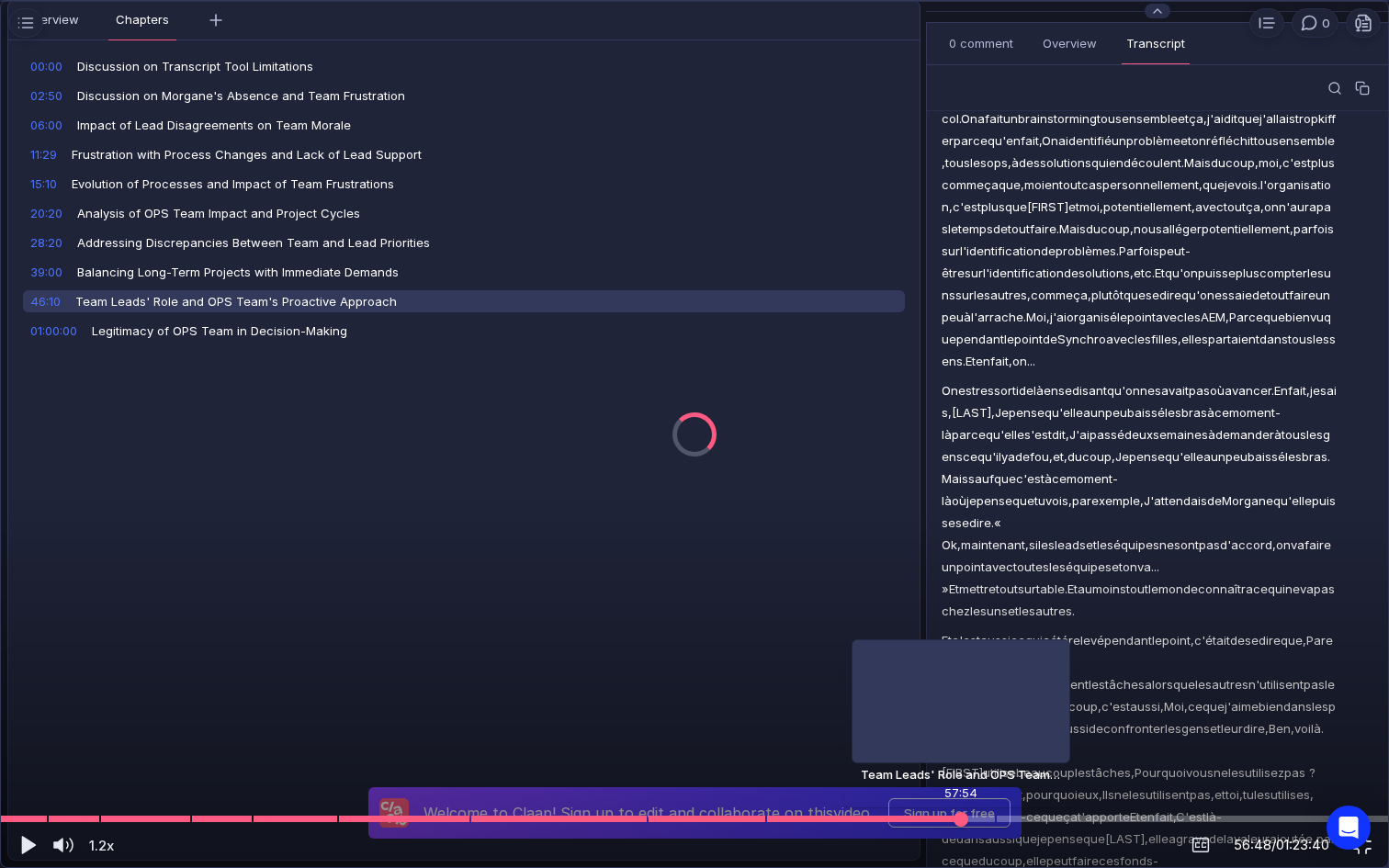 click at bounding box center [694, 818] 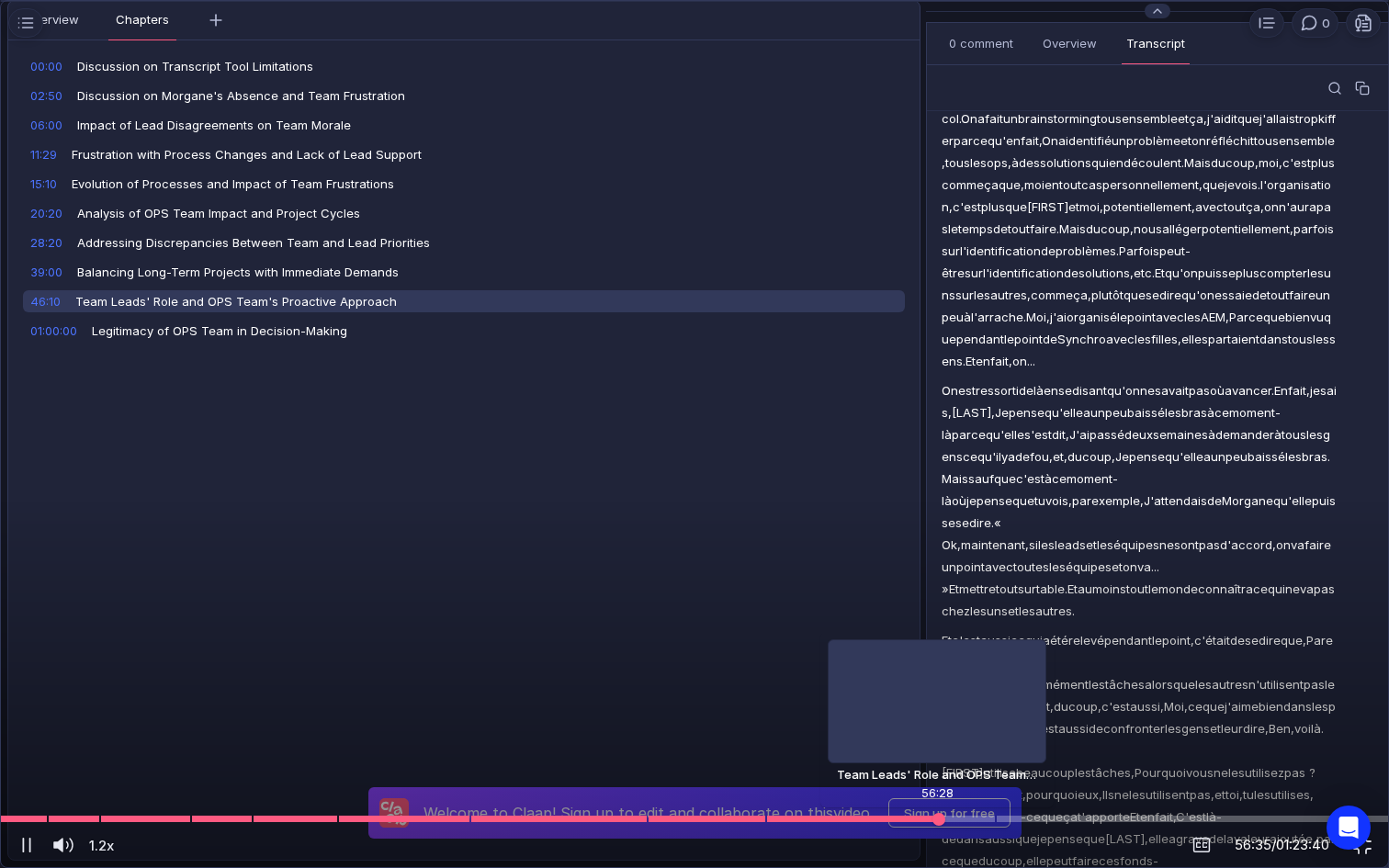 scroll, scrollTop: 22081, scrollLeft: 0, axis: vertical 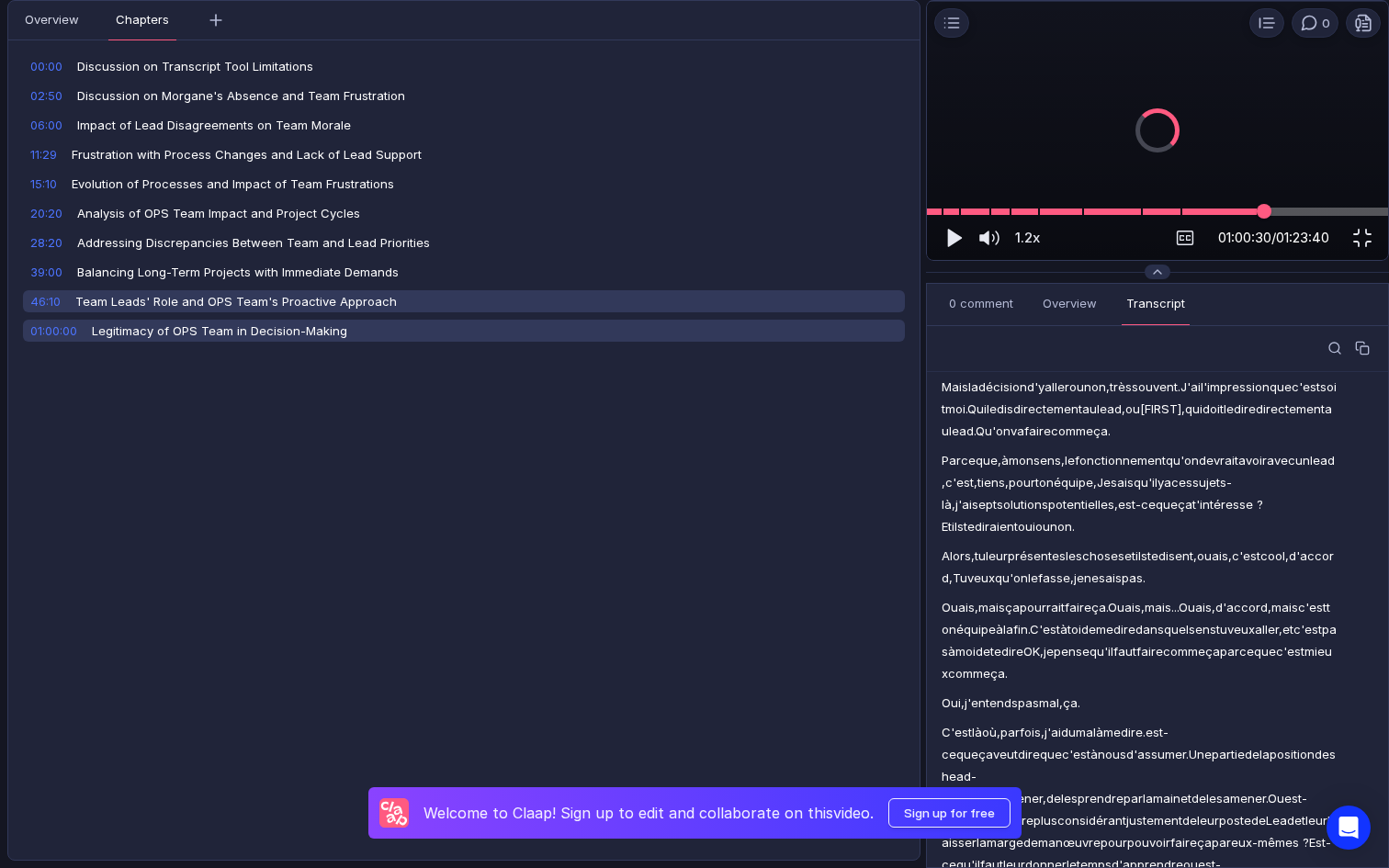 click at bounding box center (1158, 211) 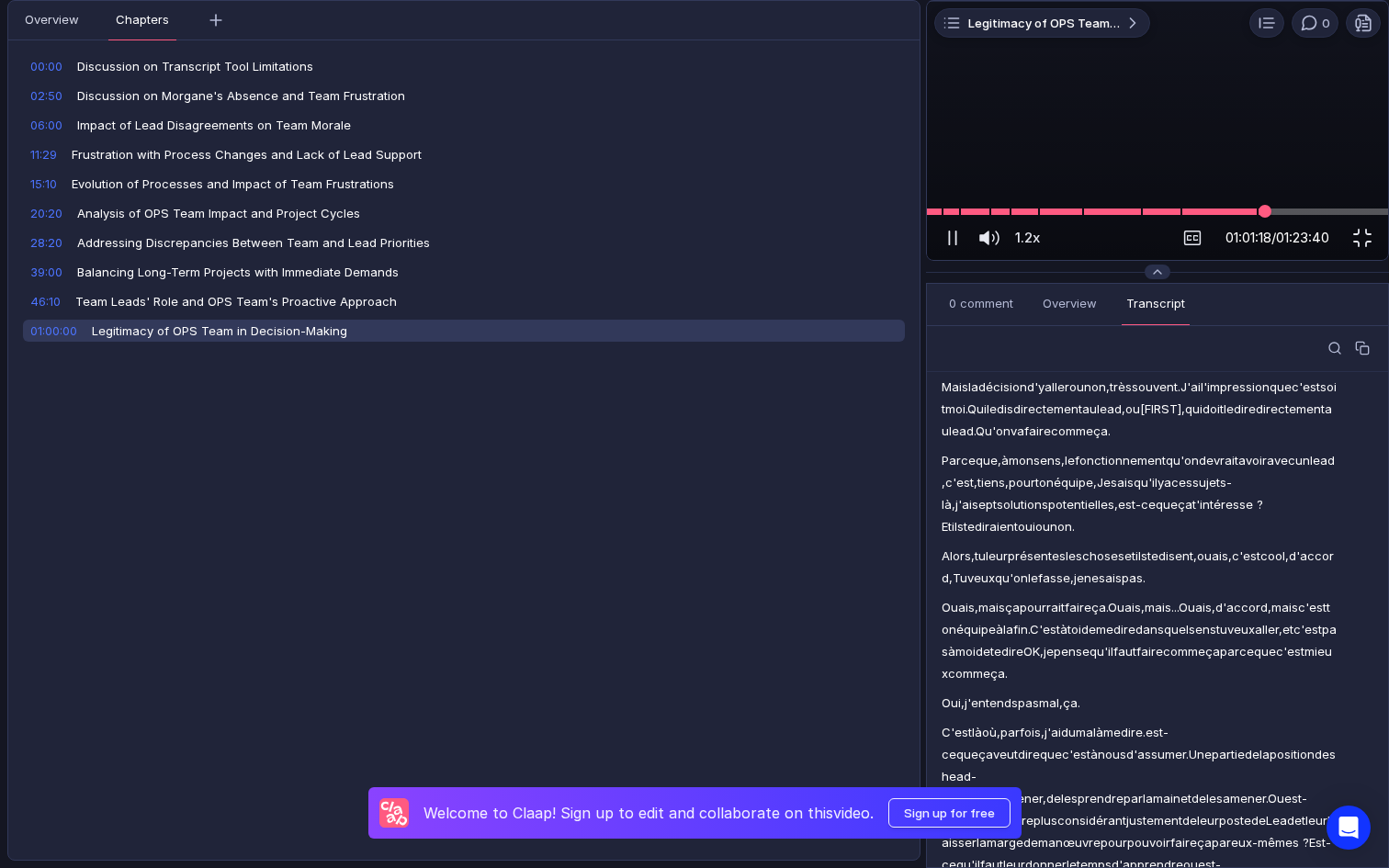 scroll, scrollTop: 23345, scrollLeft: 0, axis: vertical 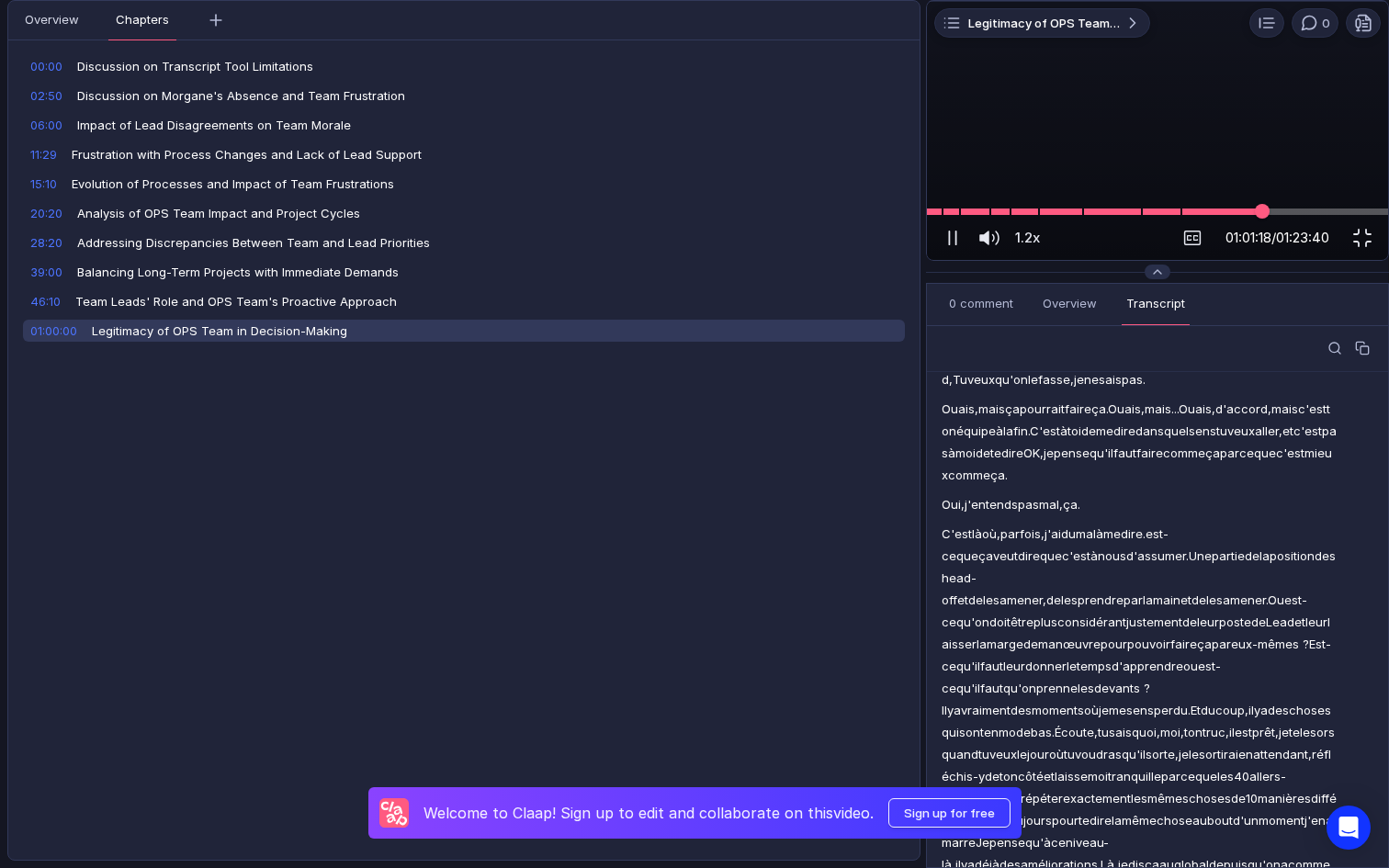 click at bounding box center [1262, 211] 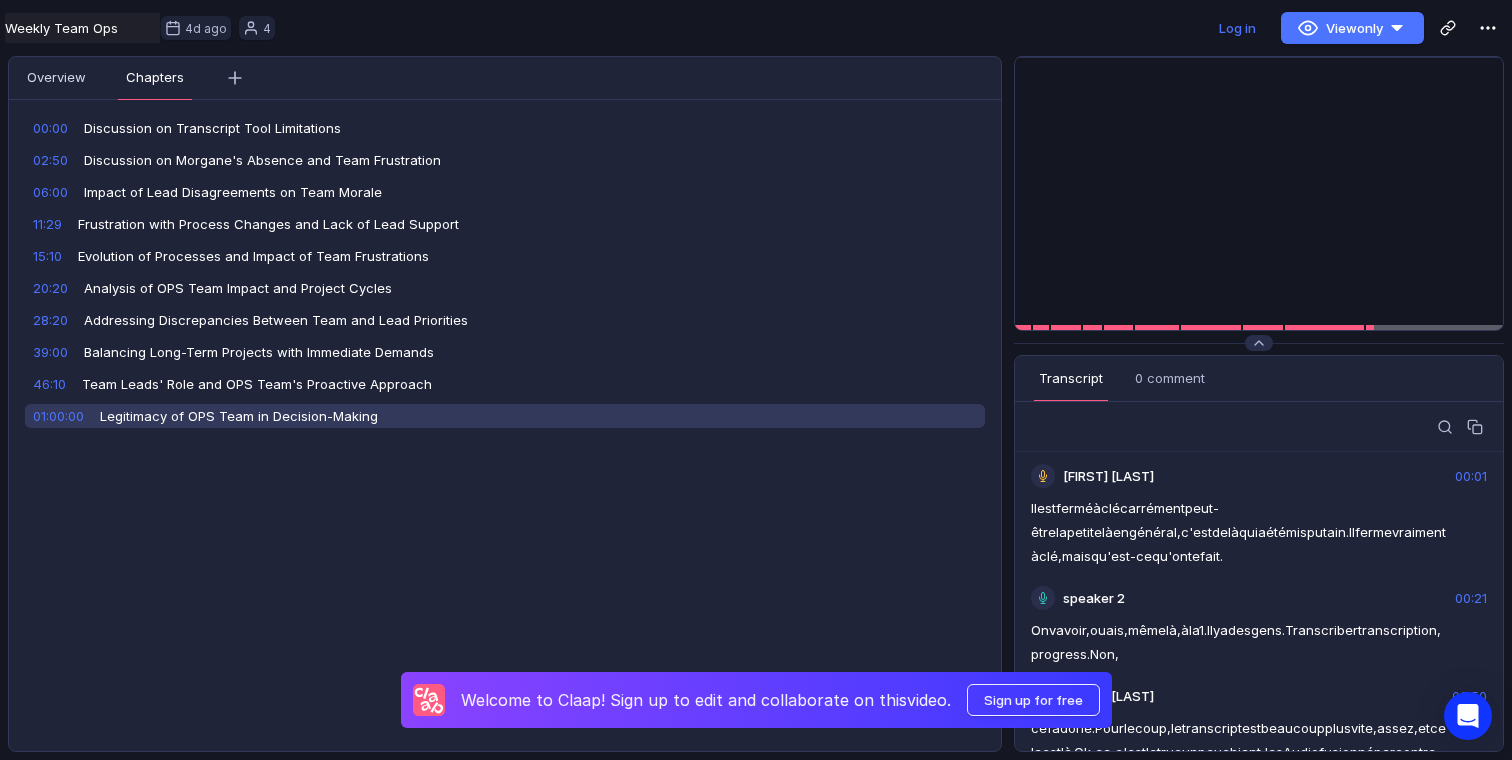 scroll, scrollTop: 26350, scrollLeft: 0, axis: vertical 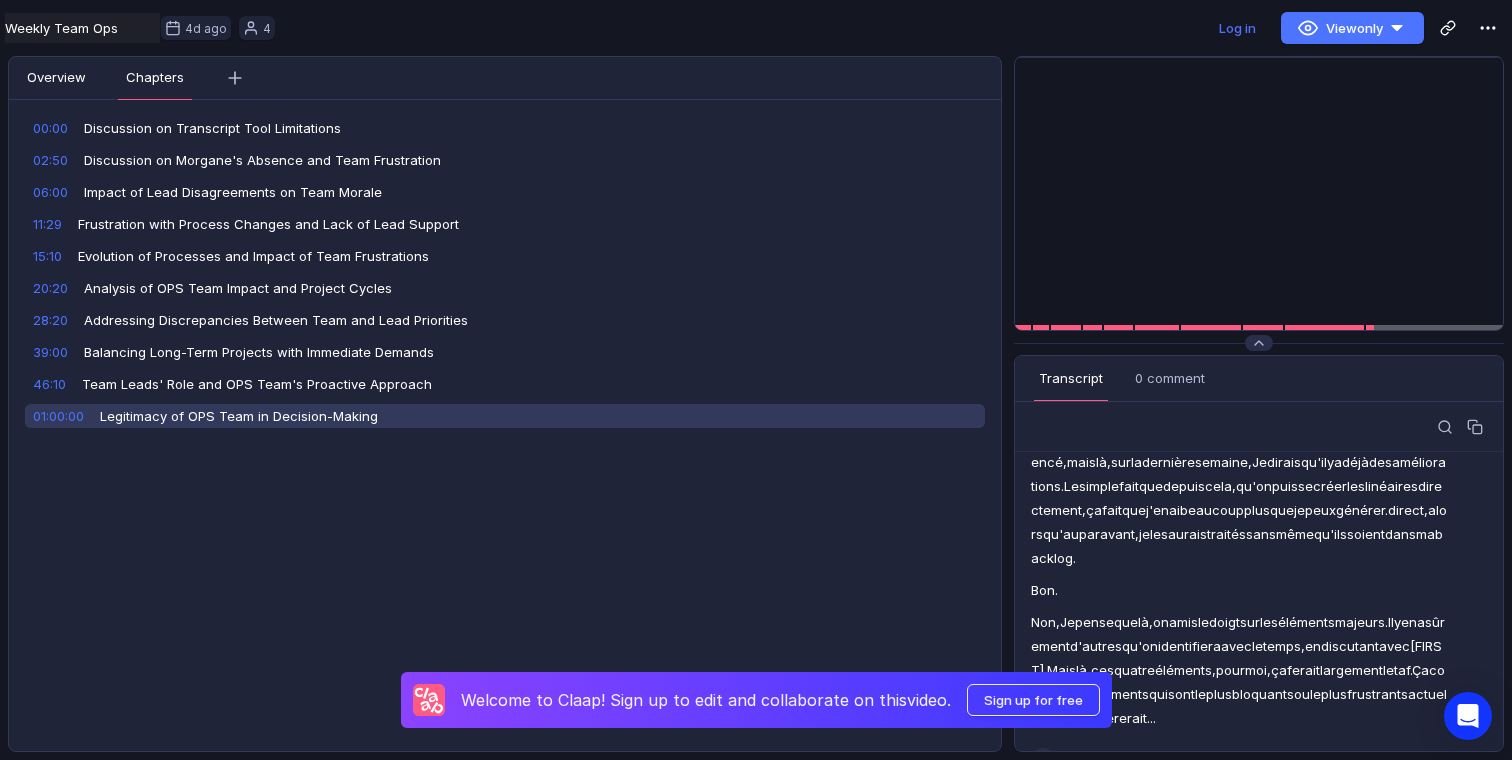 click on "Overview" at bounding box center (56, 78) 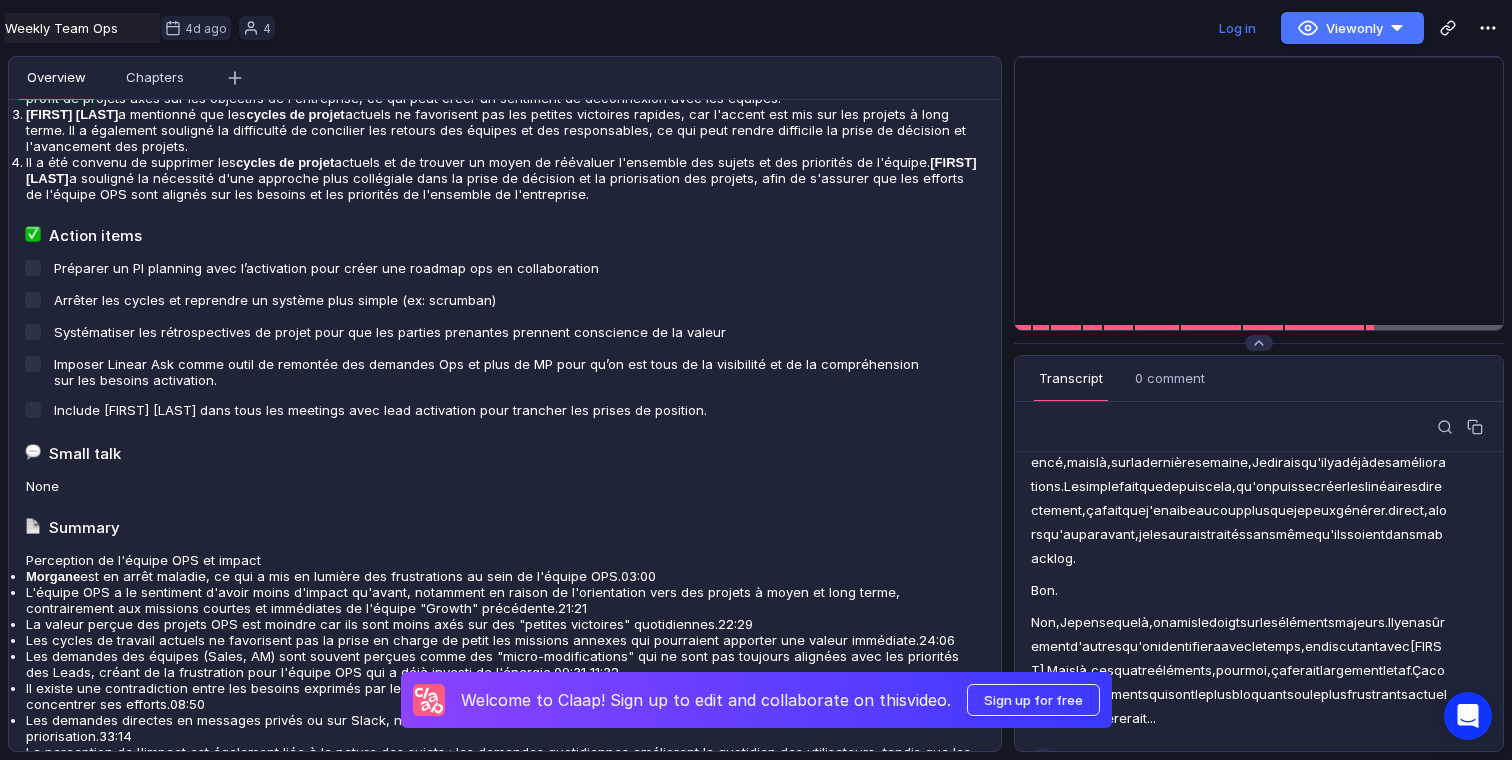 scroll, scrollTop: 439, scrollLeft: 0, axis: vertical 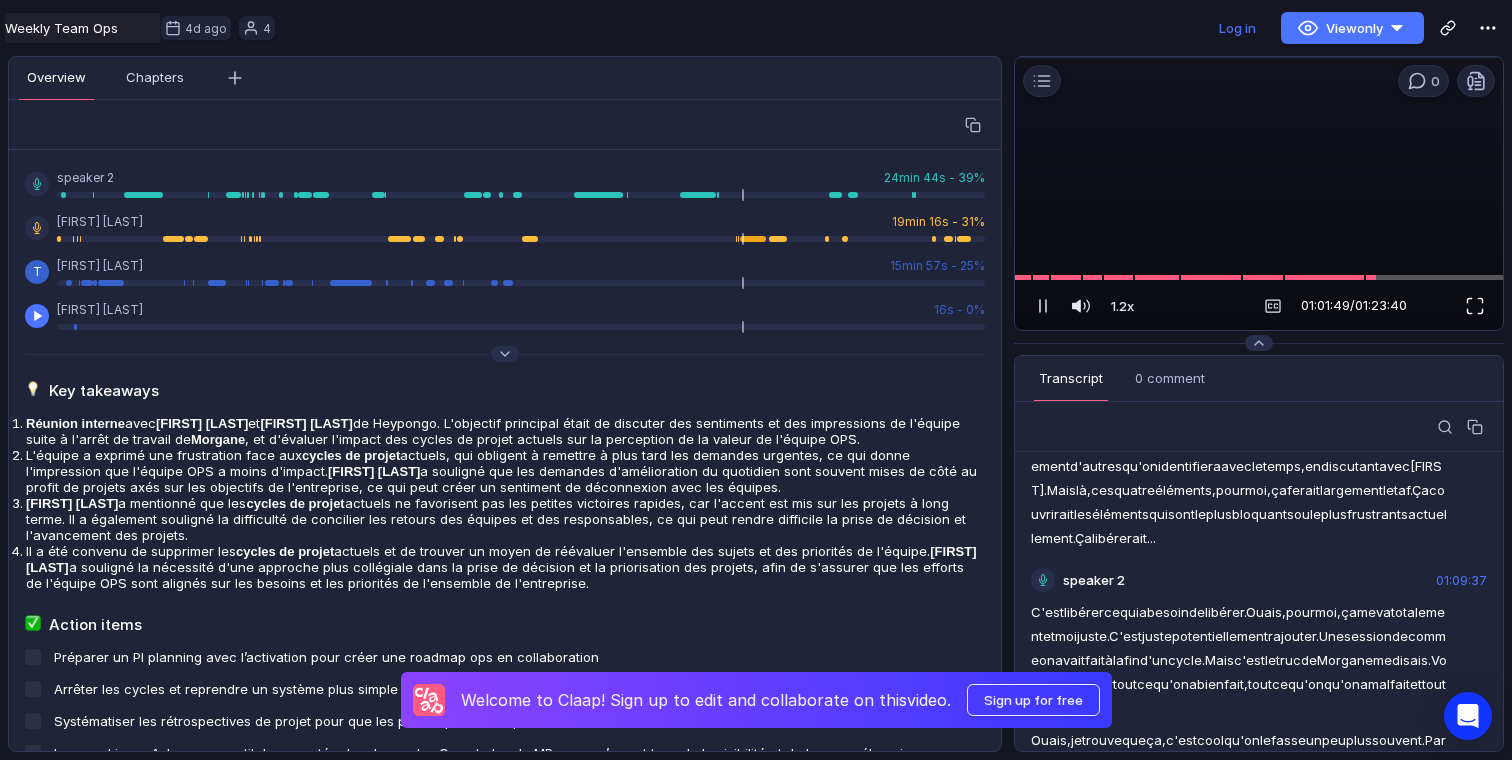 click at bounding box center [1475, 306] 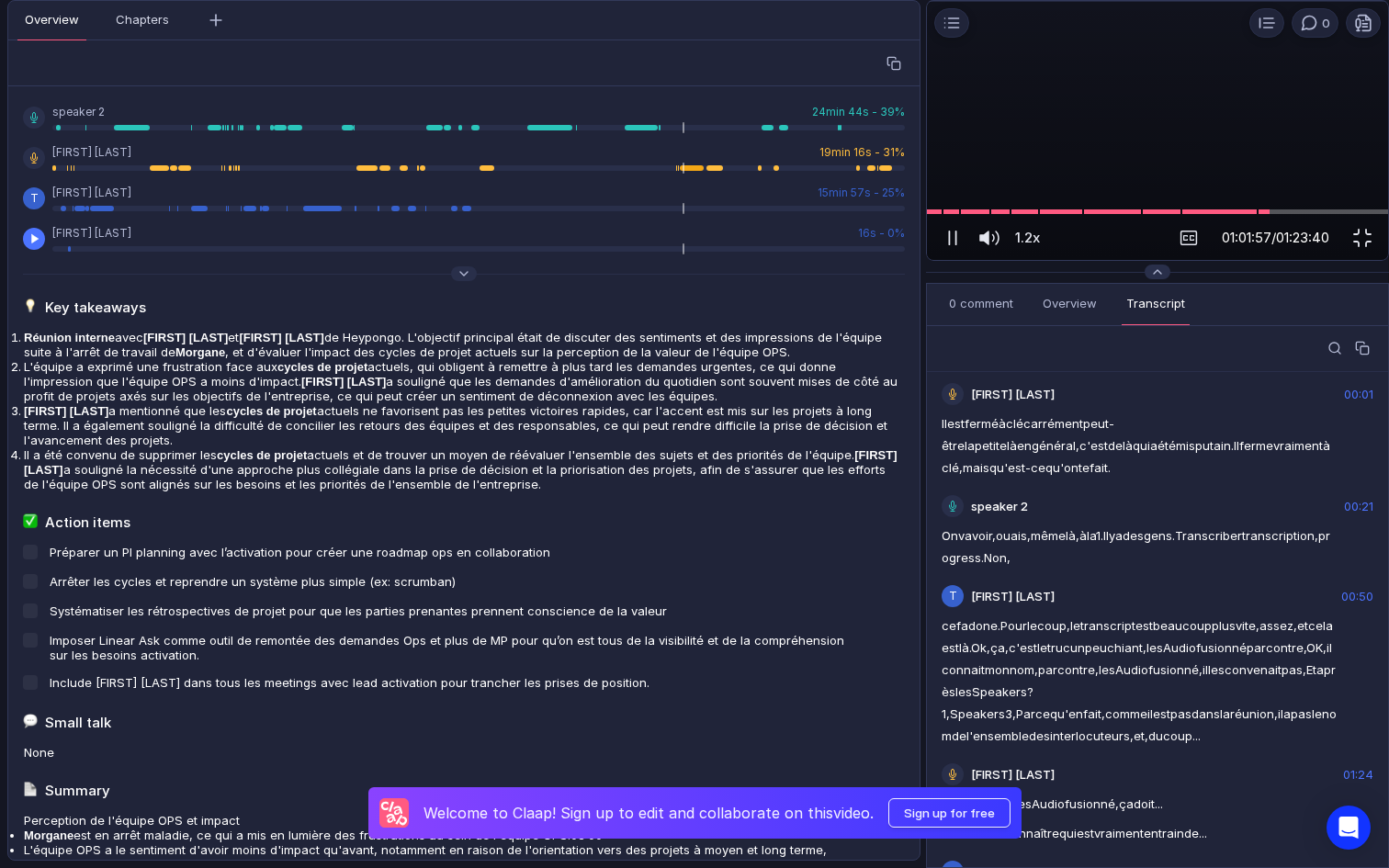 scroll, scrollTop: 23639, scrollLeft: 0, axis: vertical 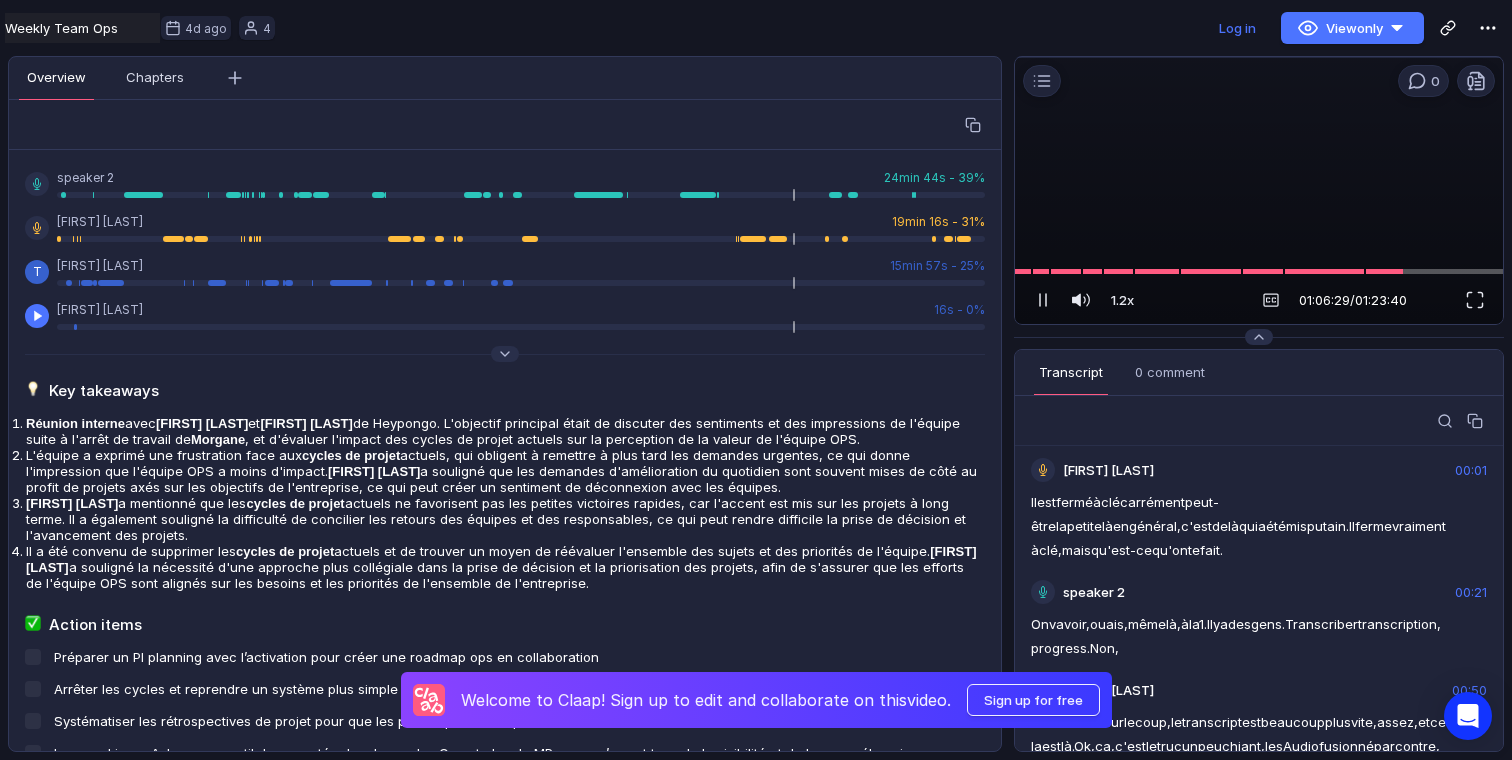 click at bounding box center [1475, 300] 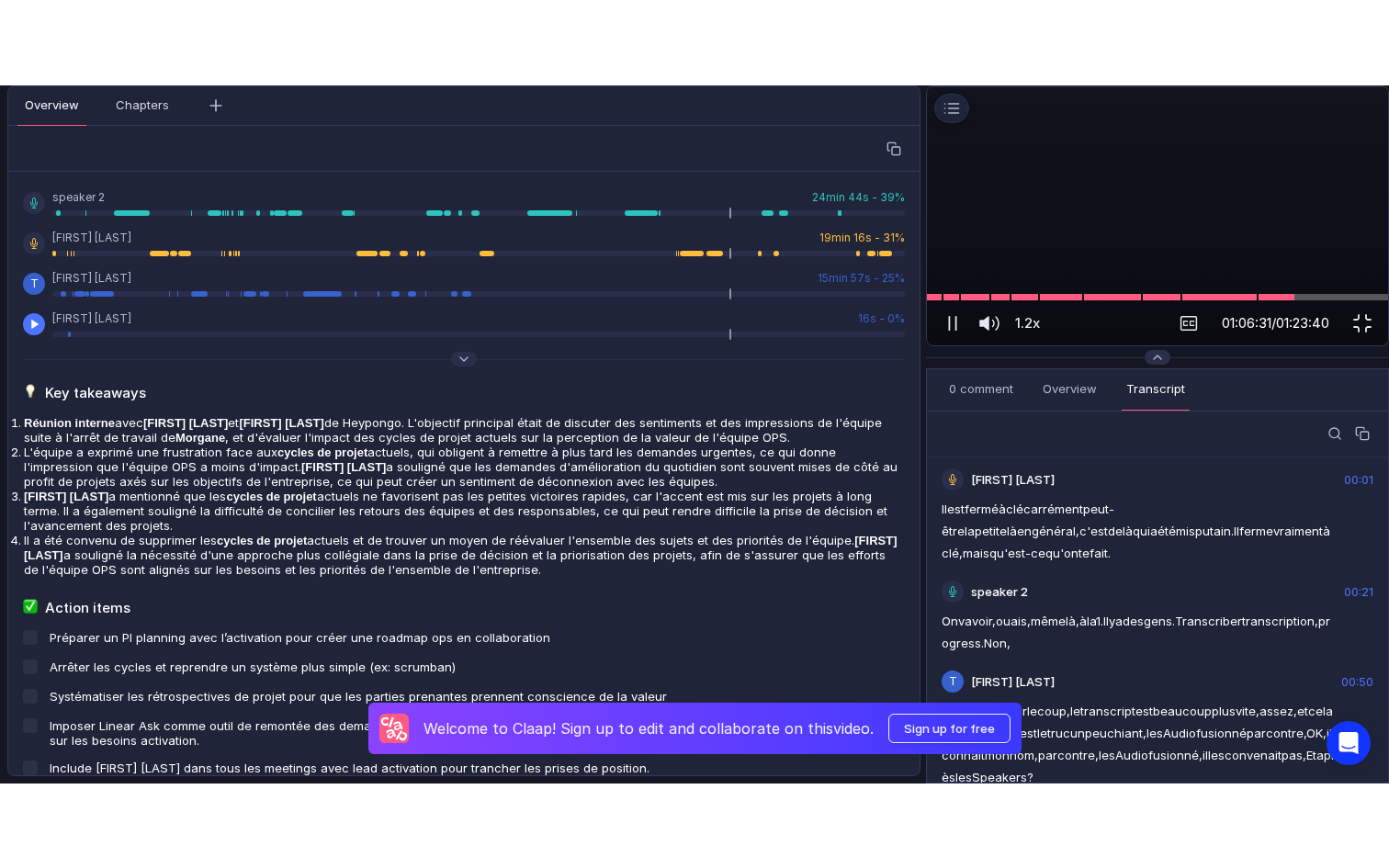 scroll, scrollTop: 0, scrollLeft: 0, axis: both 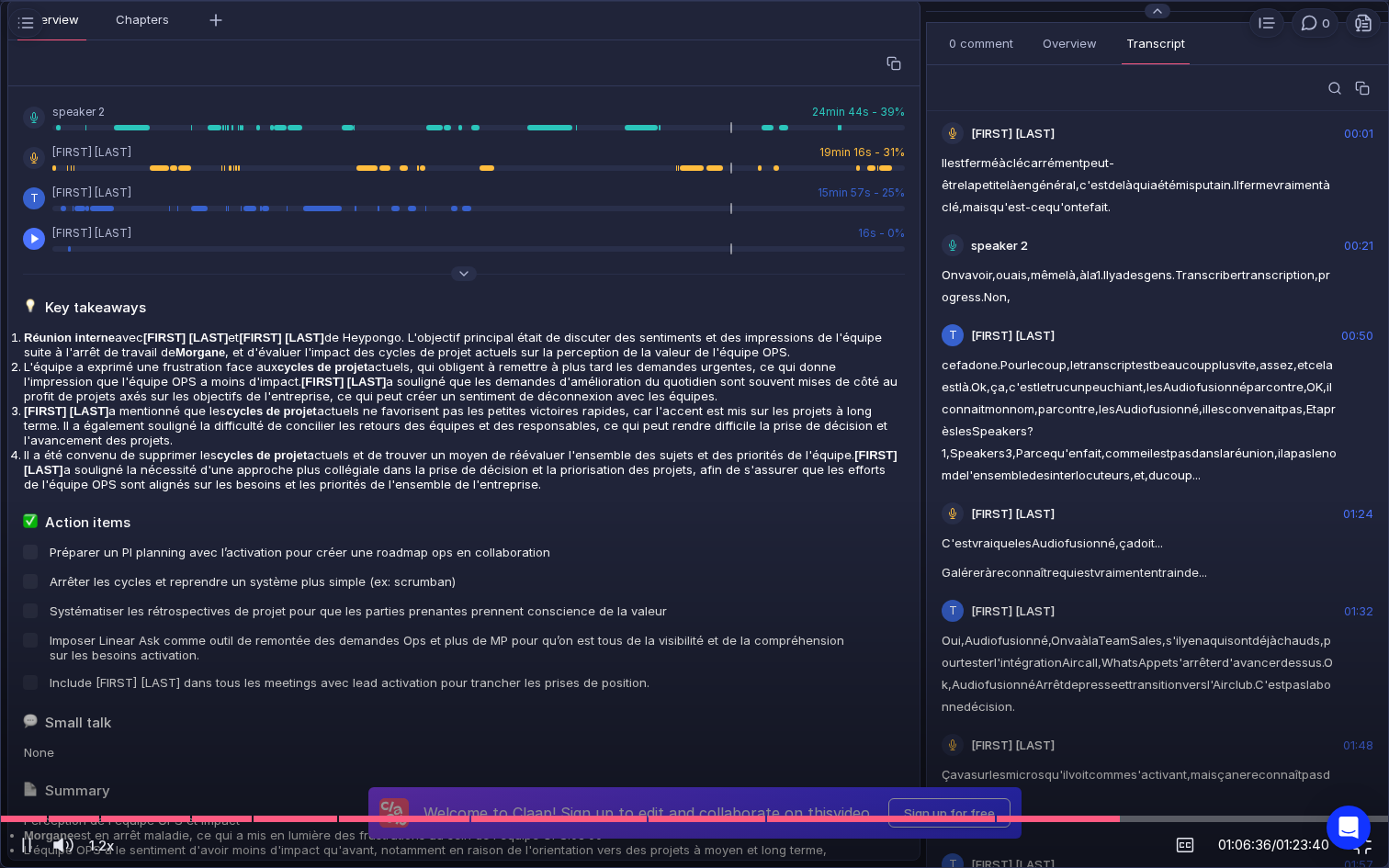 click at bounding box center (694, 818) 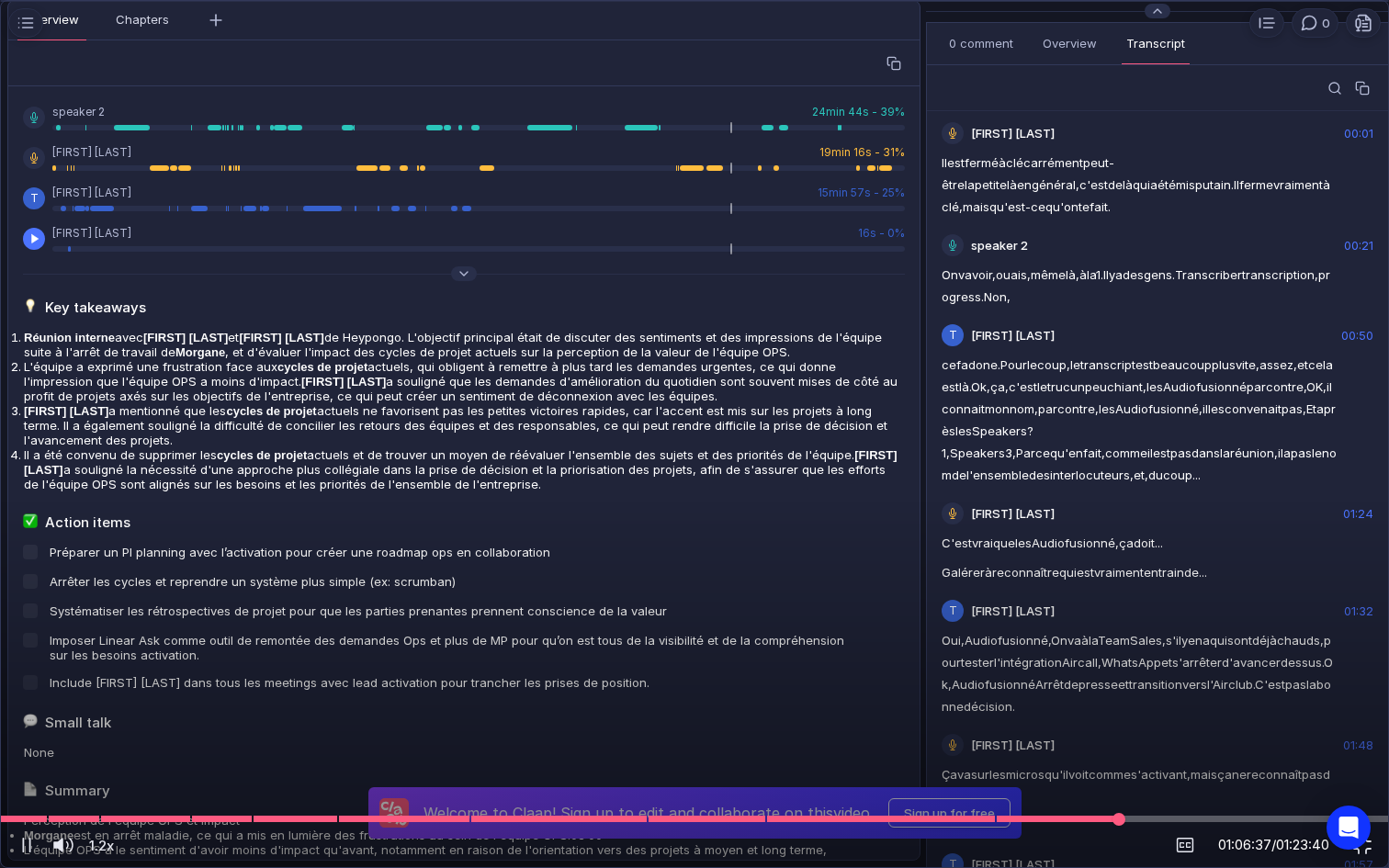 click at bounding box center [694, 818] 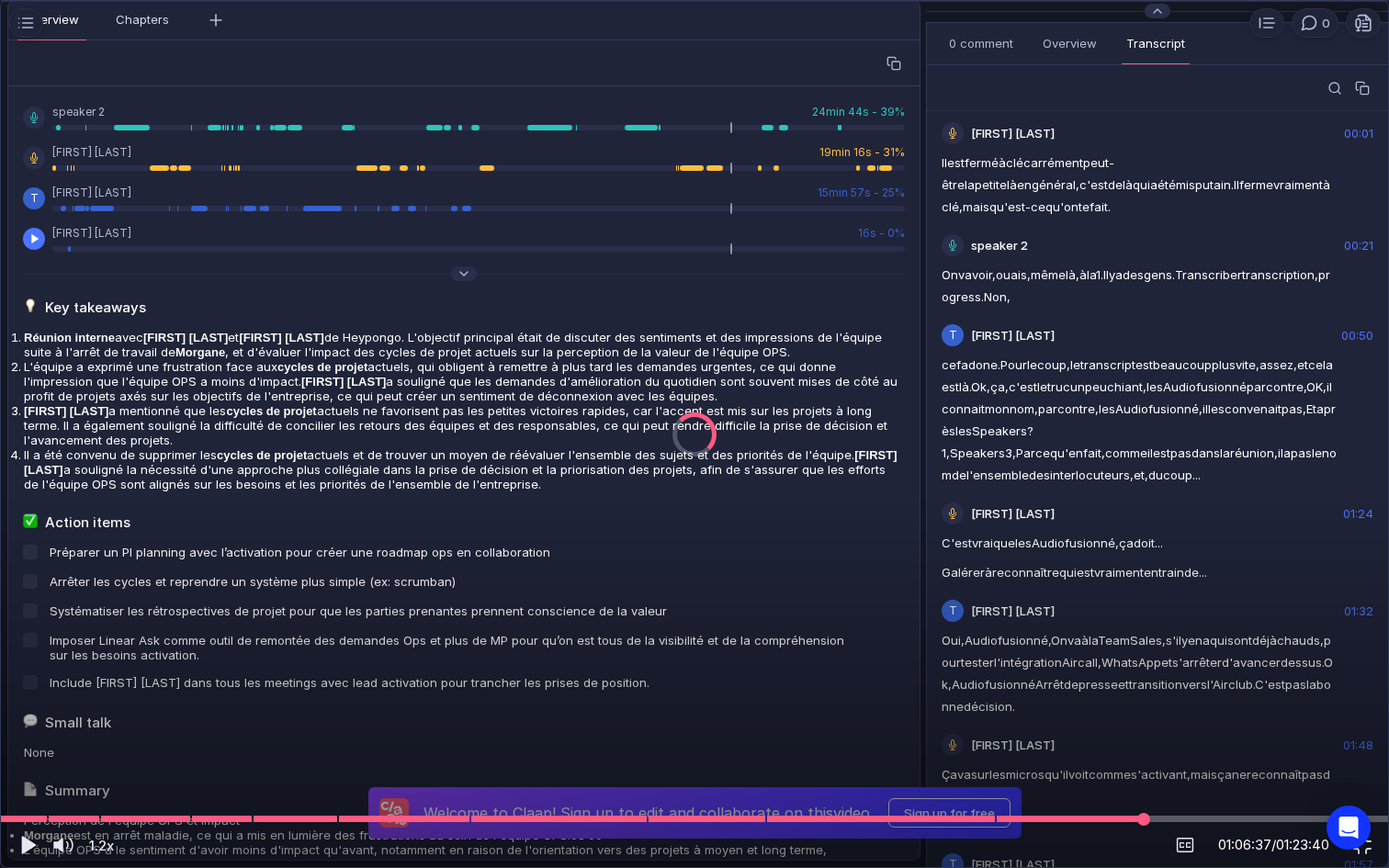 click at bounding box center (694, 818) 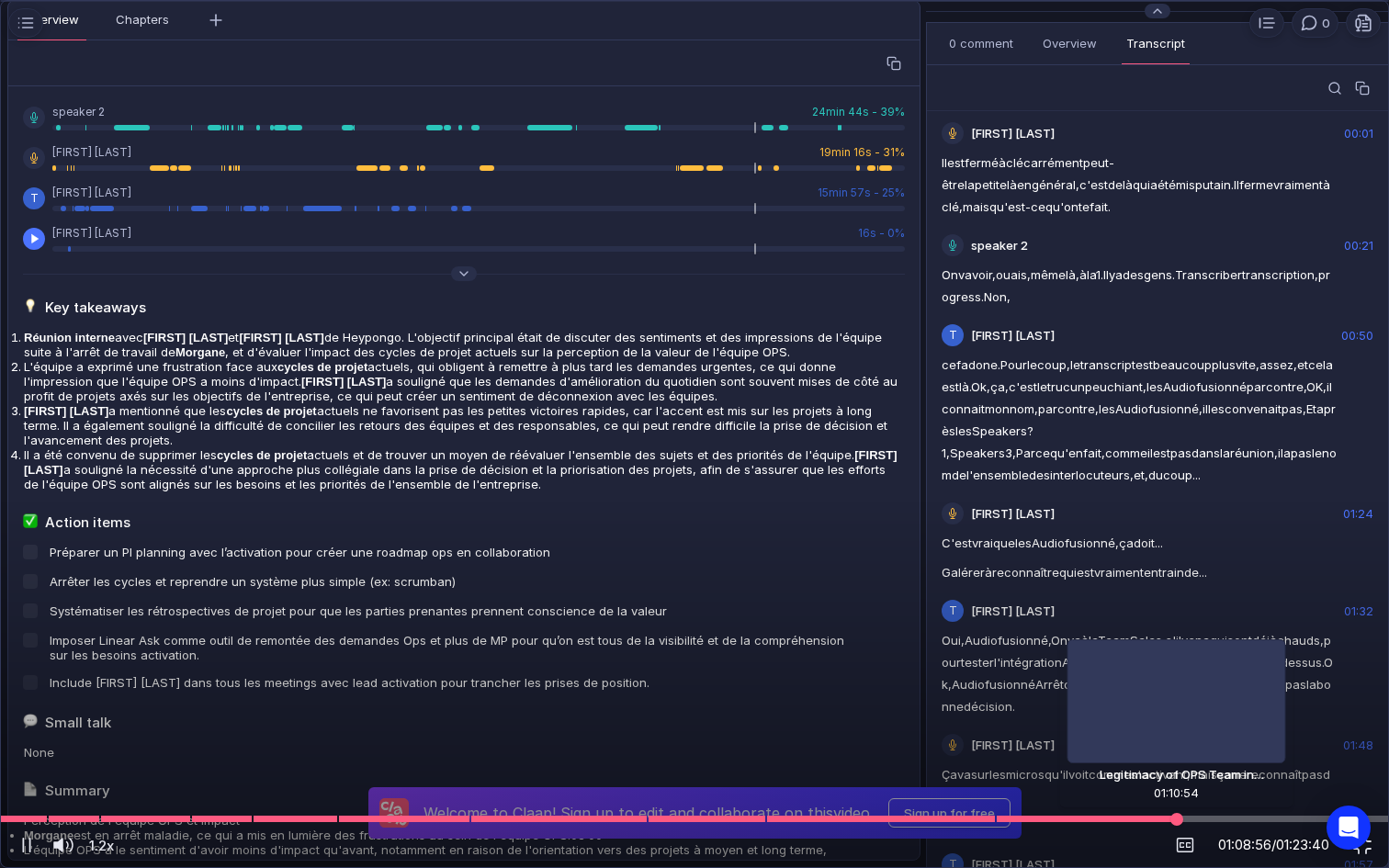 scroll, scrollTop: 0, scrollLeft: 0, axis: both 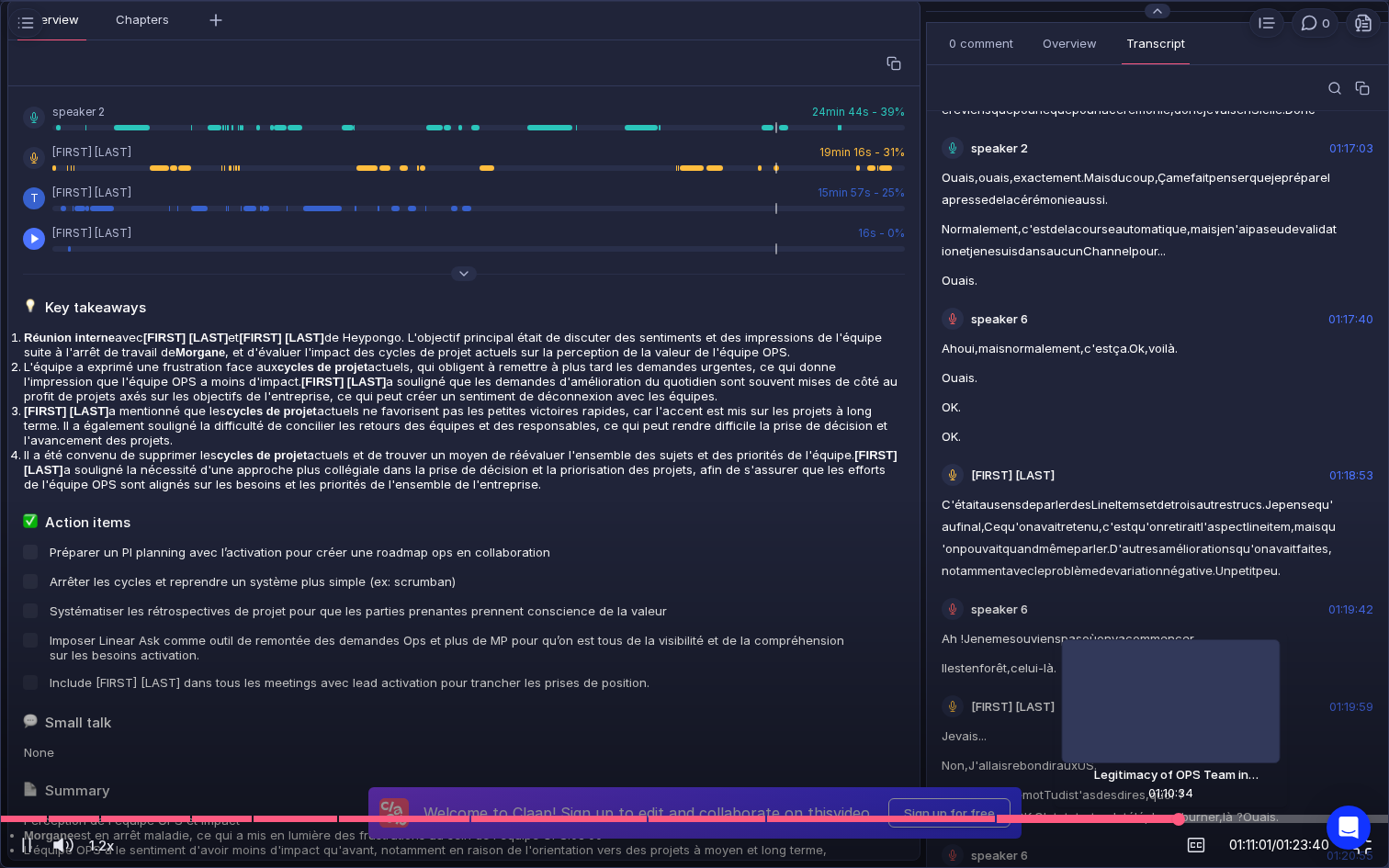 click at bounding box center [694, 818] 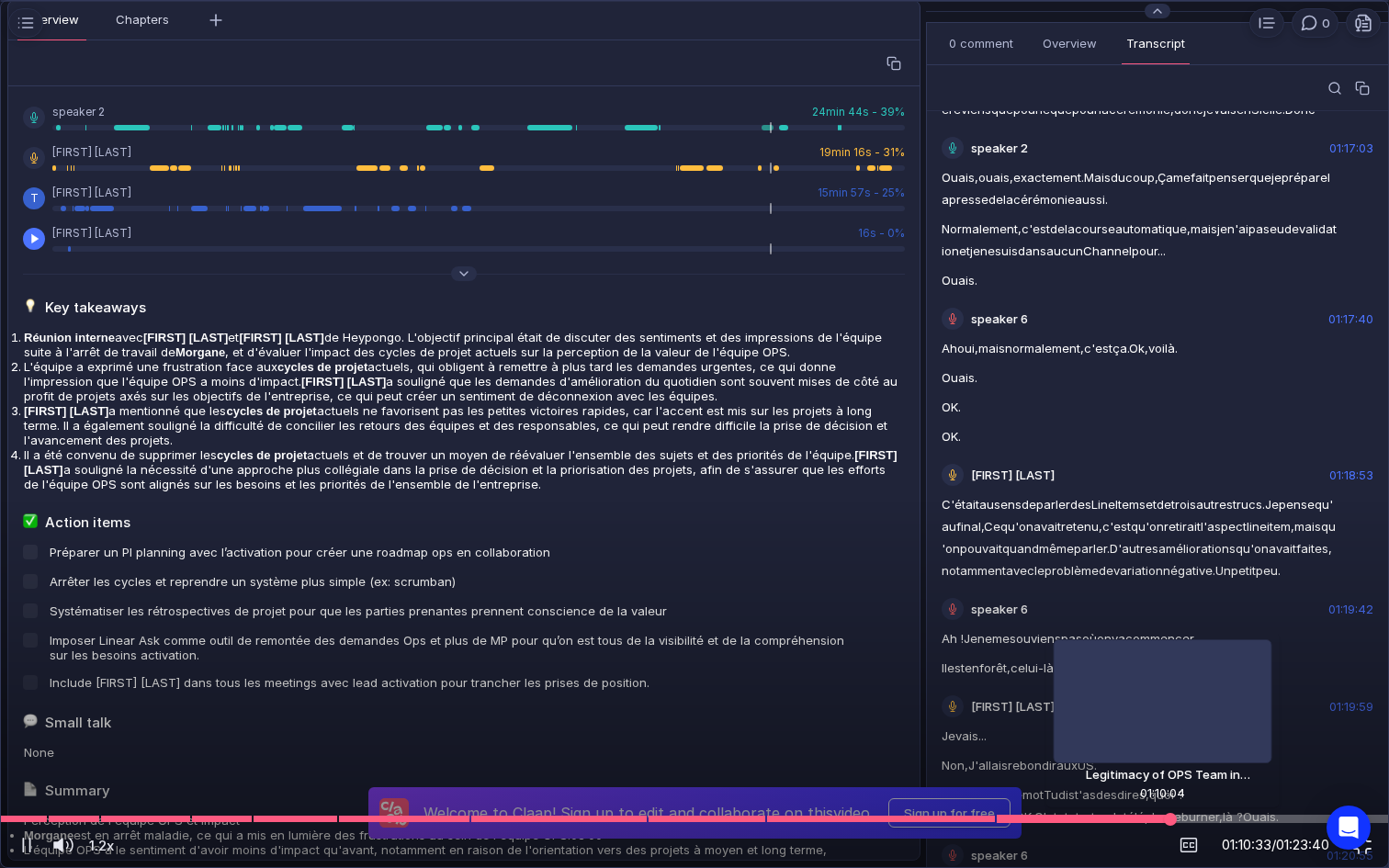 scroll, scrollTop: 25232, scrollLeft: 0, axis: vertical 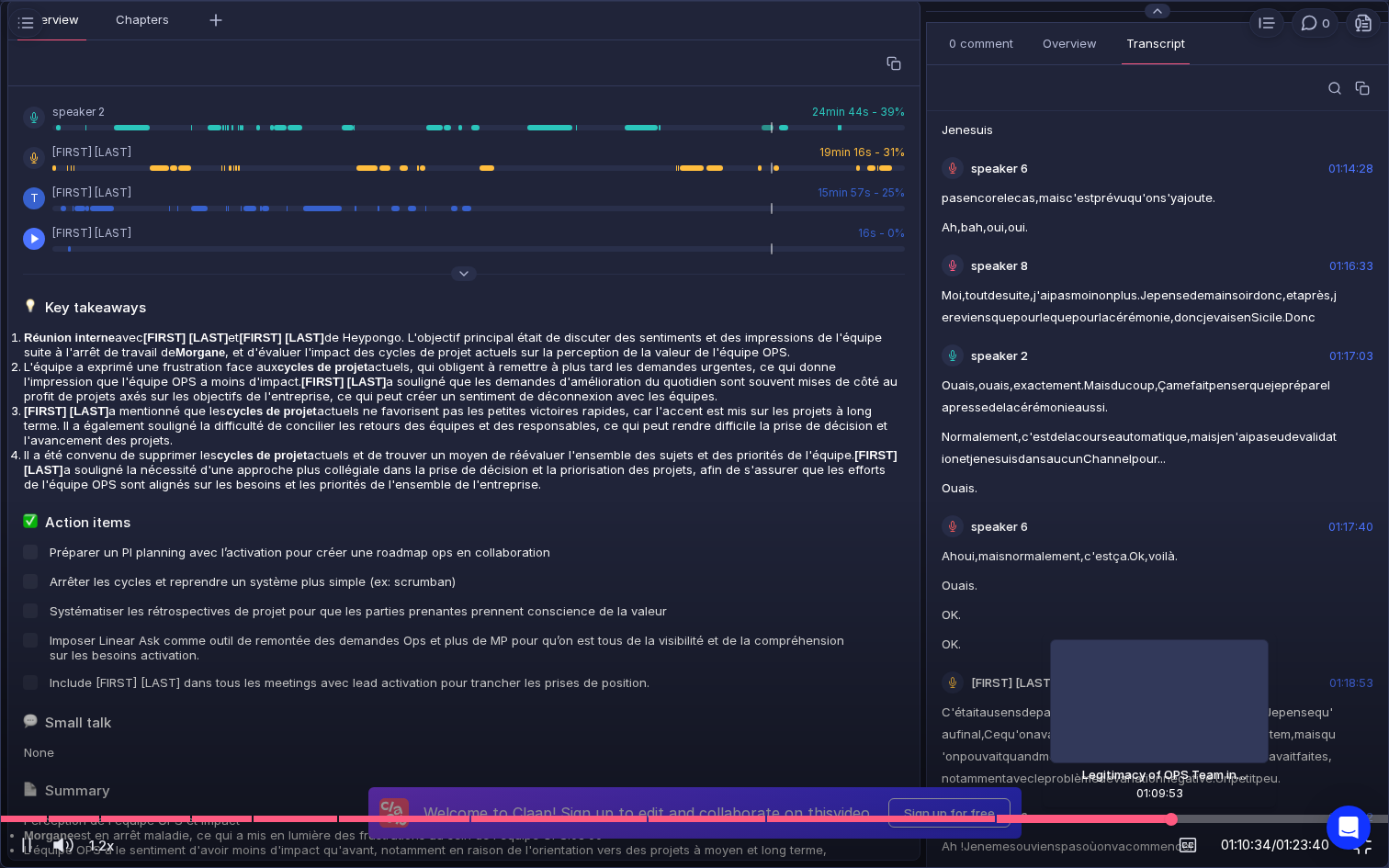 click at bounding box center (694, 818) 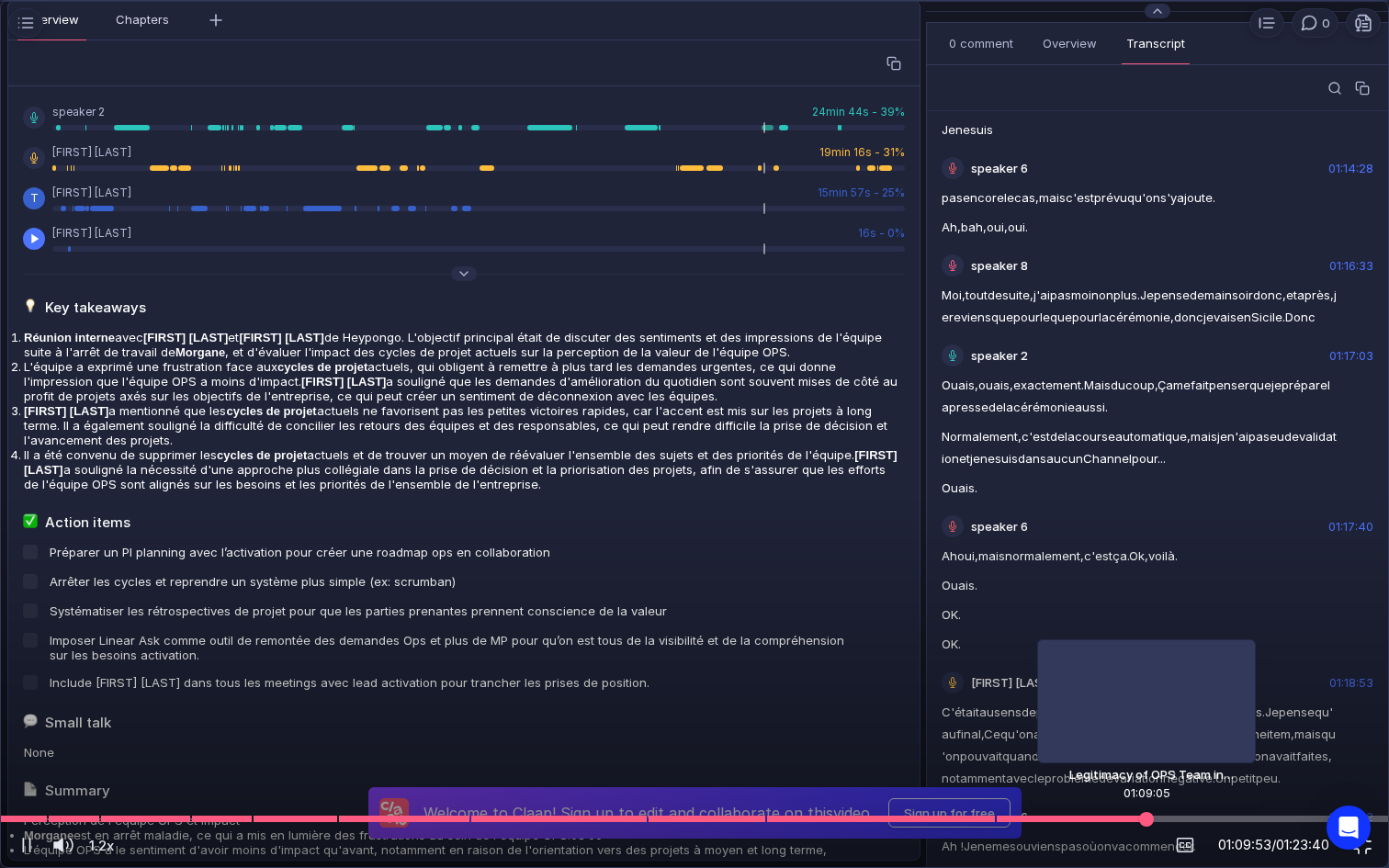 click at bounding box center (694, 818) 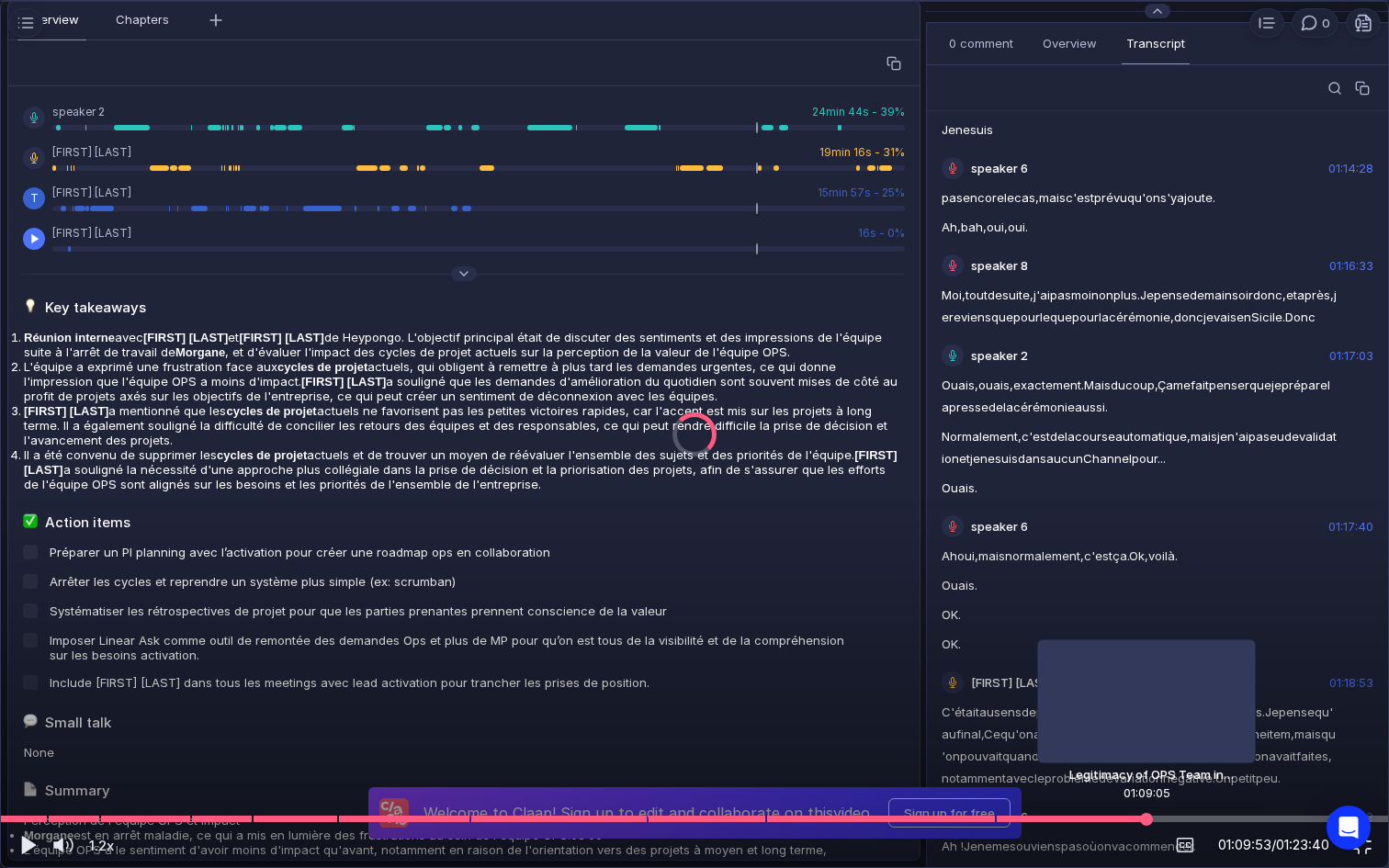 scroll, scrollTop: 24975, scrollLeft: 0, axis: vertical 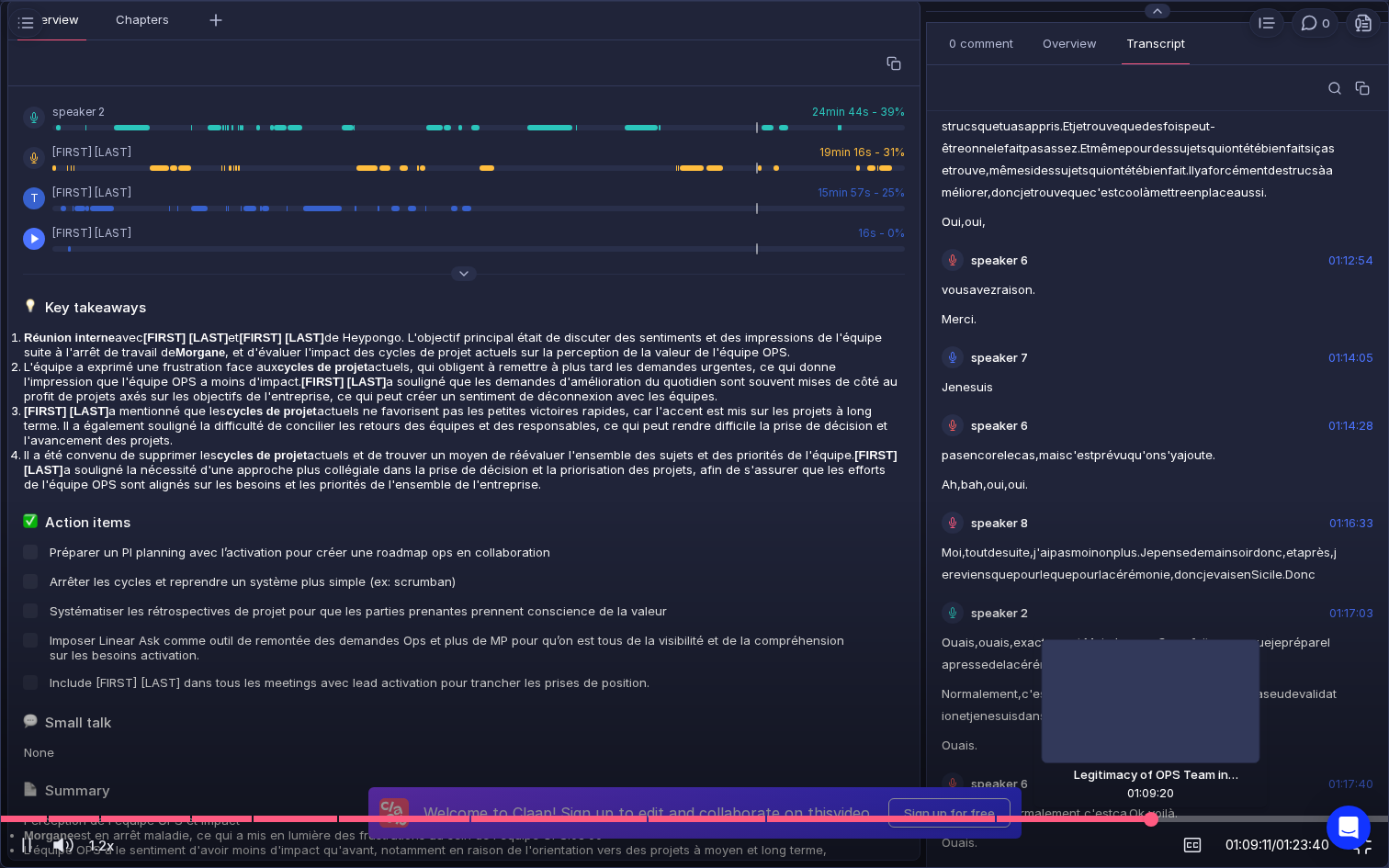 click at bounding box center [1151, 818] 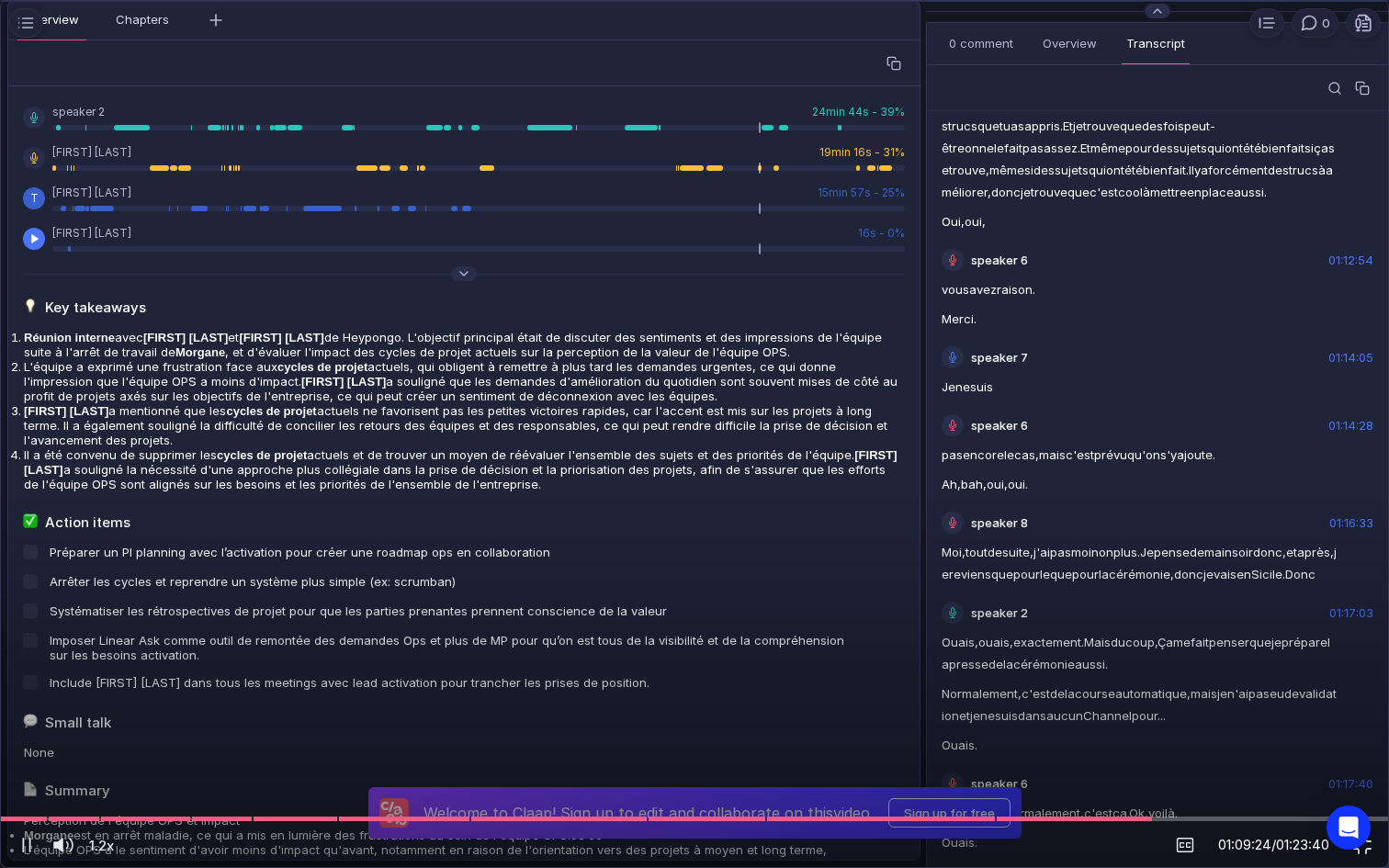 scroll, scrollTop: 24818, scrollLeft: 0, axis: vertical 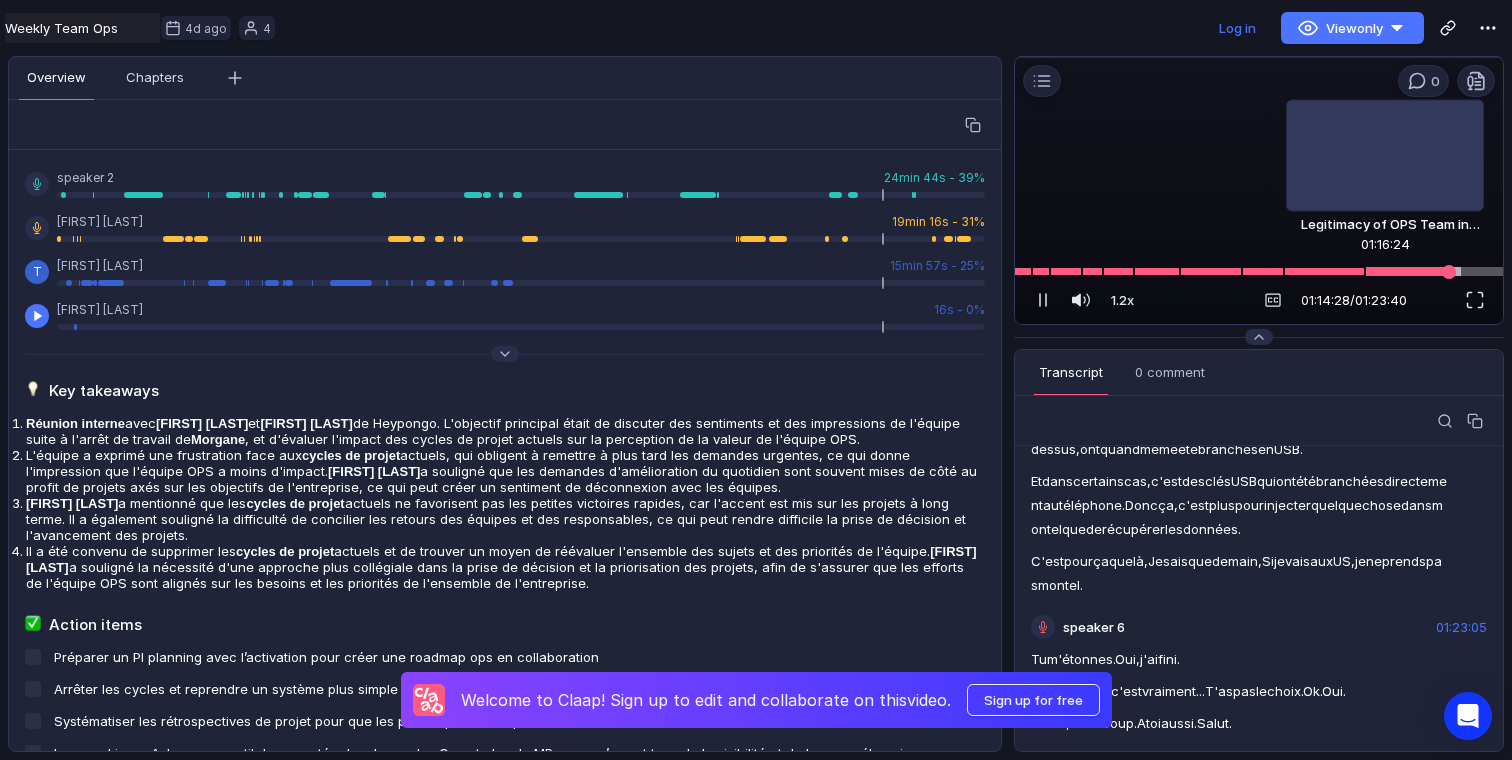 click at bounding box center [1259, 271] 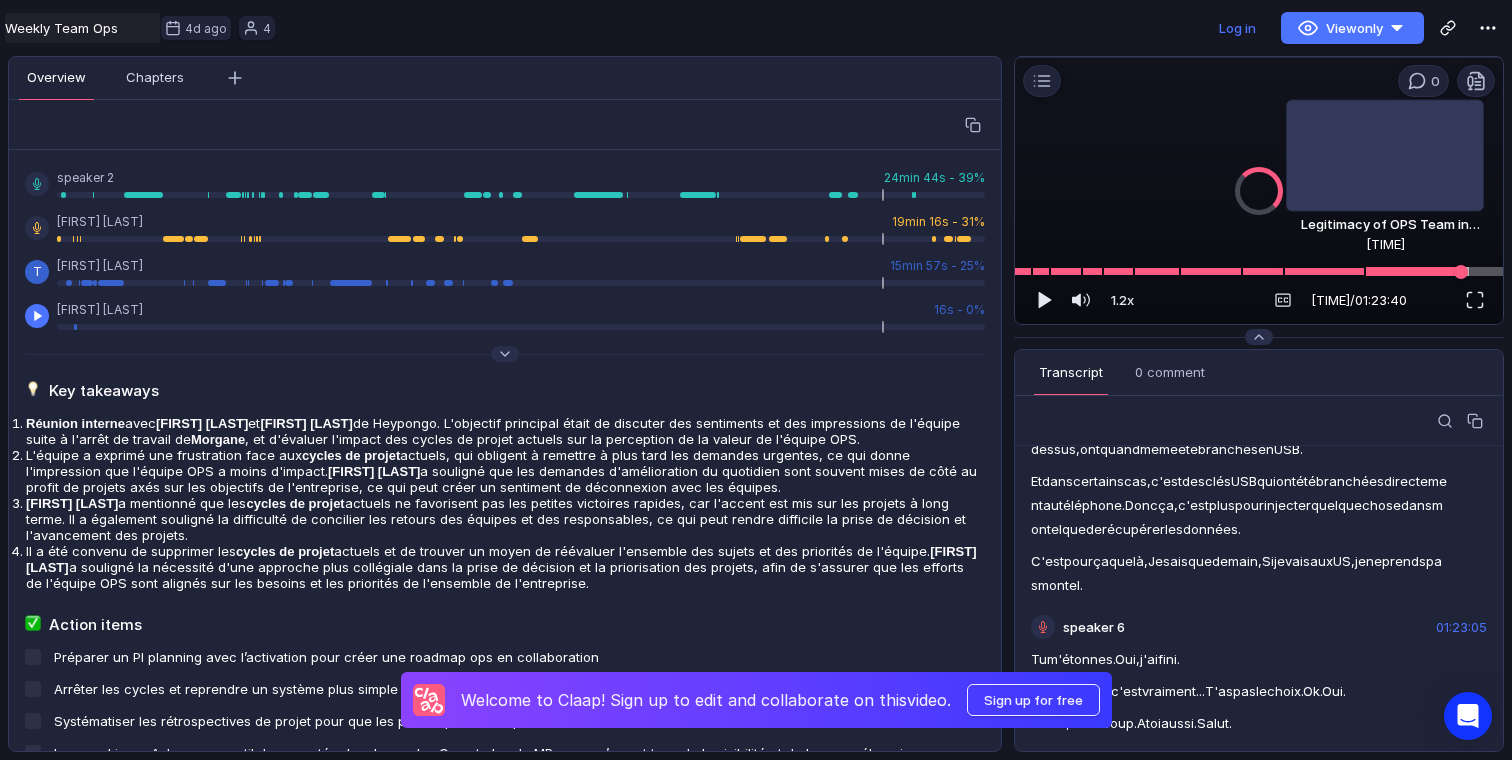 scroll, scrollTop: 29826, scrollLeft: 0, axis: vertical 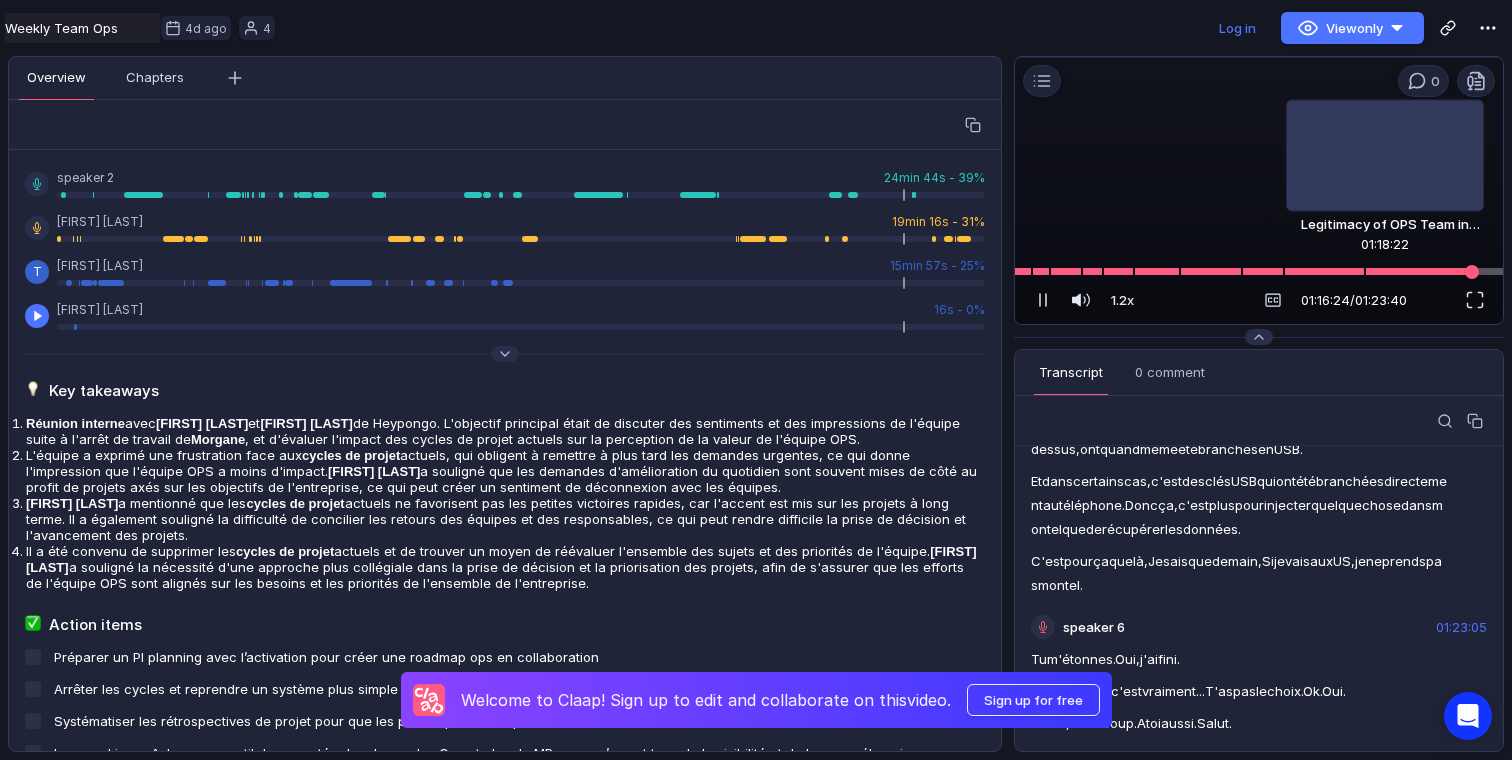 click at bounding box center [1259, 271] 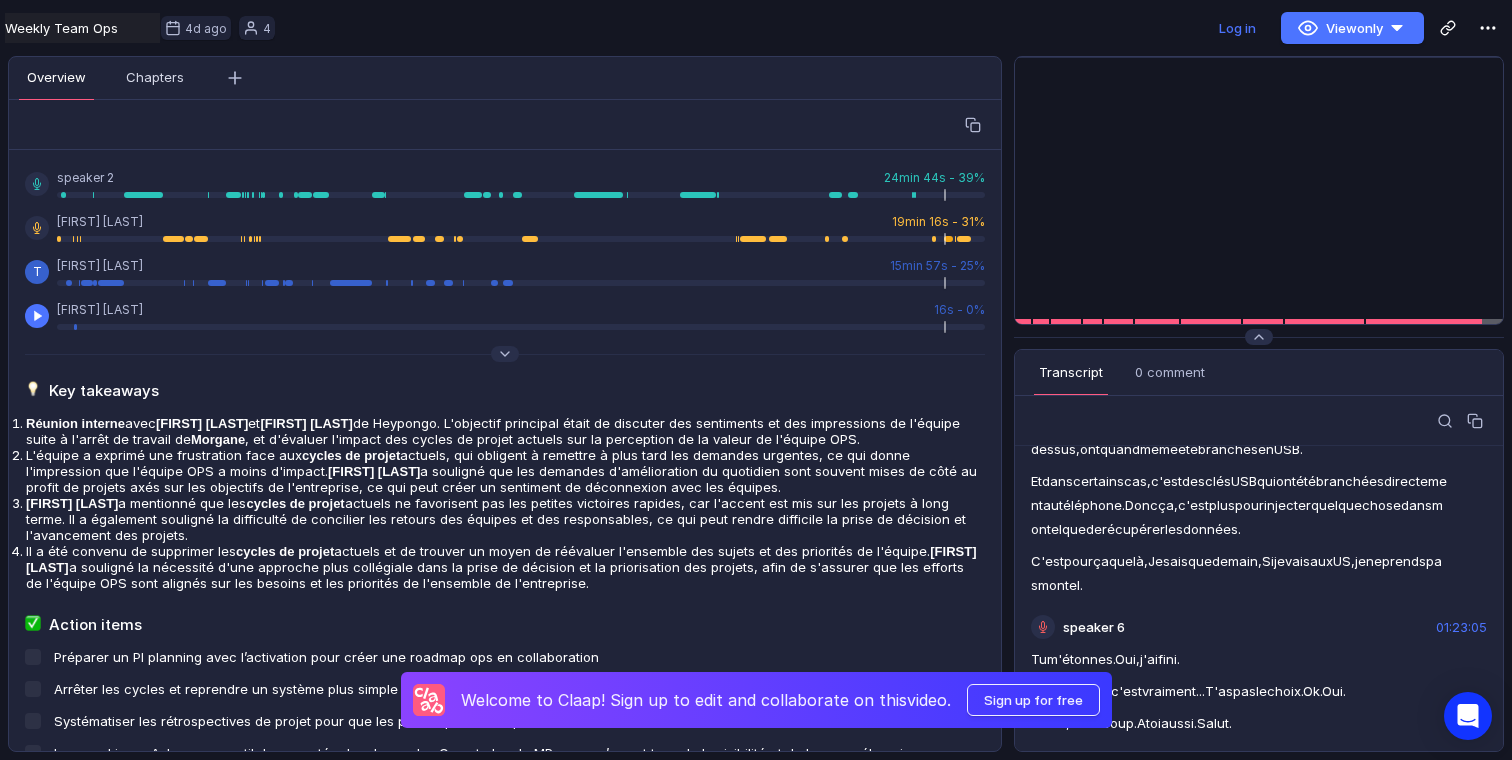 scroll, scrollTop: 30459, scrollLeft: 0, axis: vertical 